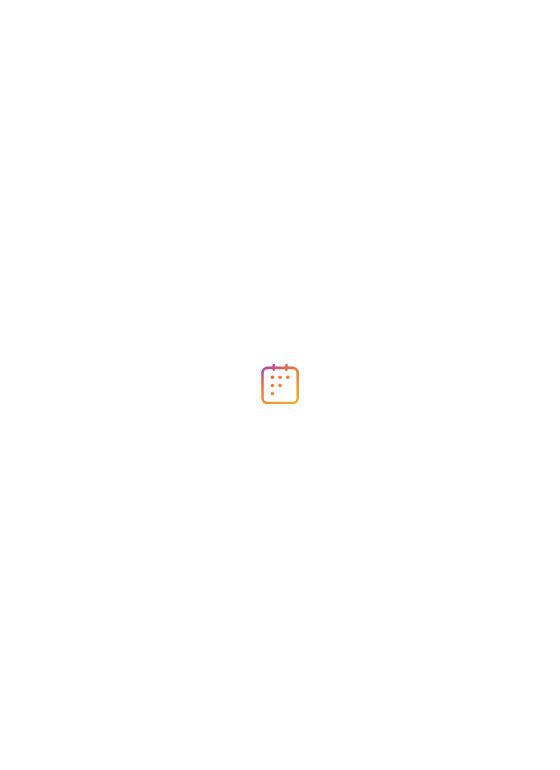 scroll, scrollTop: 0, scrollLeft: 0, axis: both 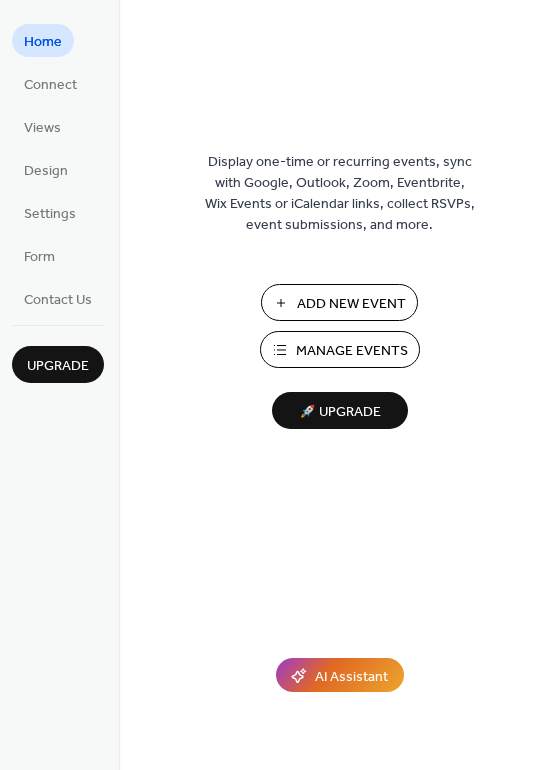 click on "Manage Events" at bounding box center (352, 351) 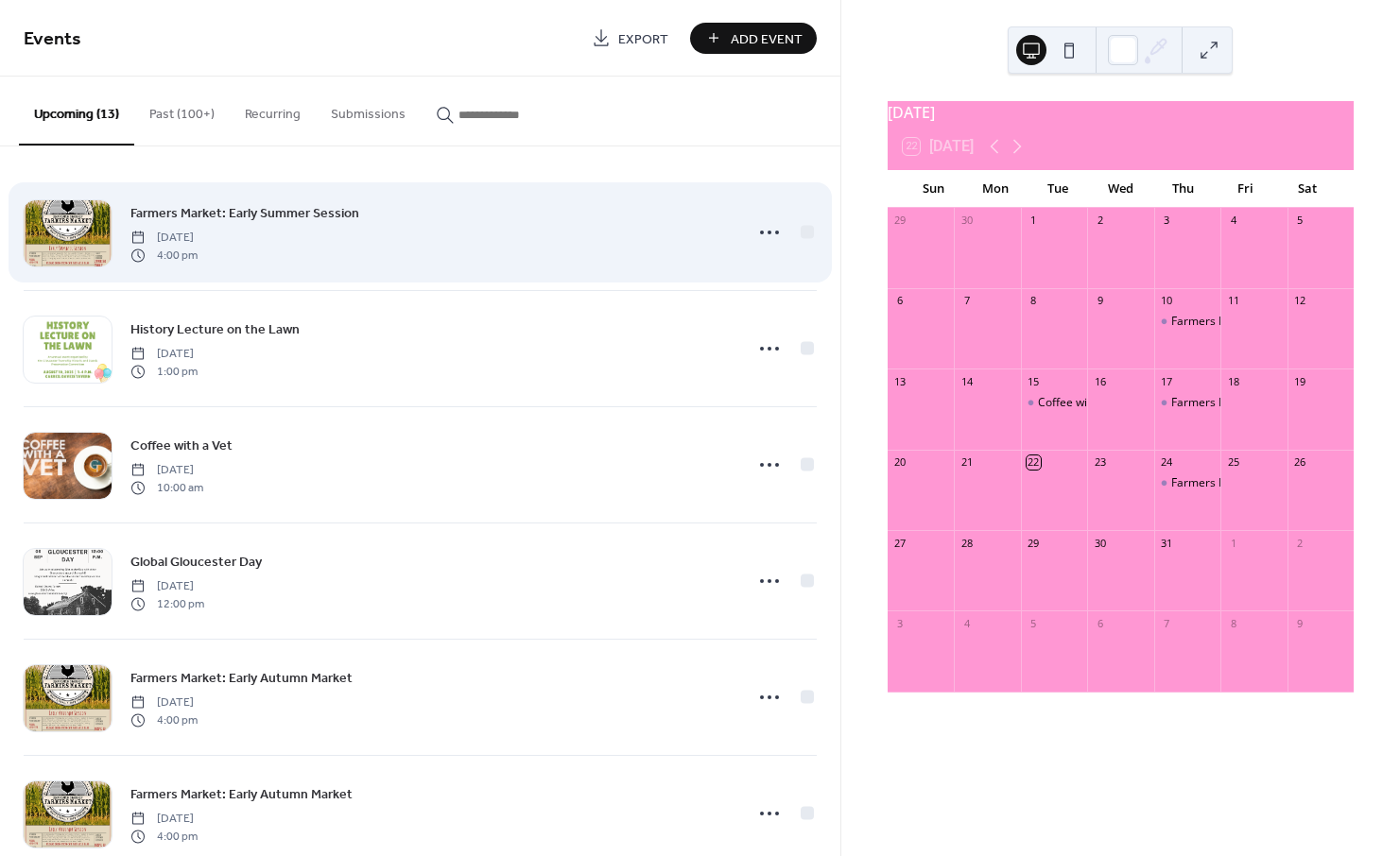scroll, scrollTop: 0, scrollLeft: 0, axis: both 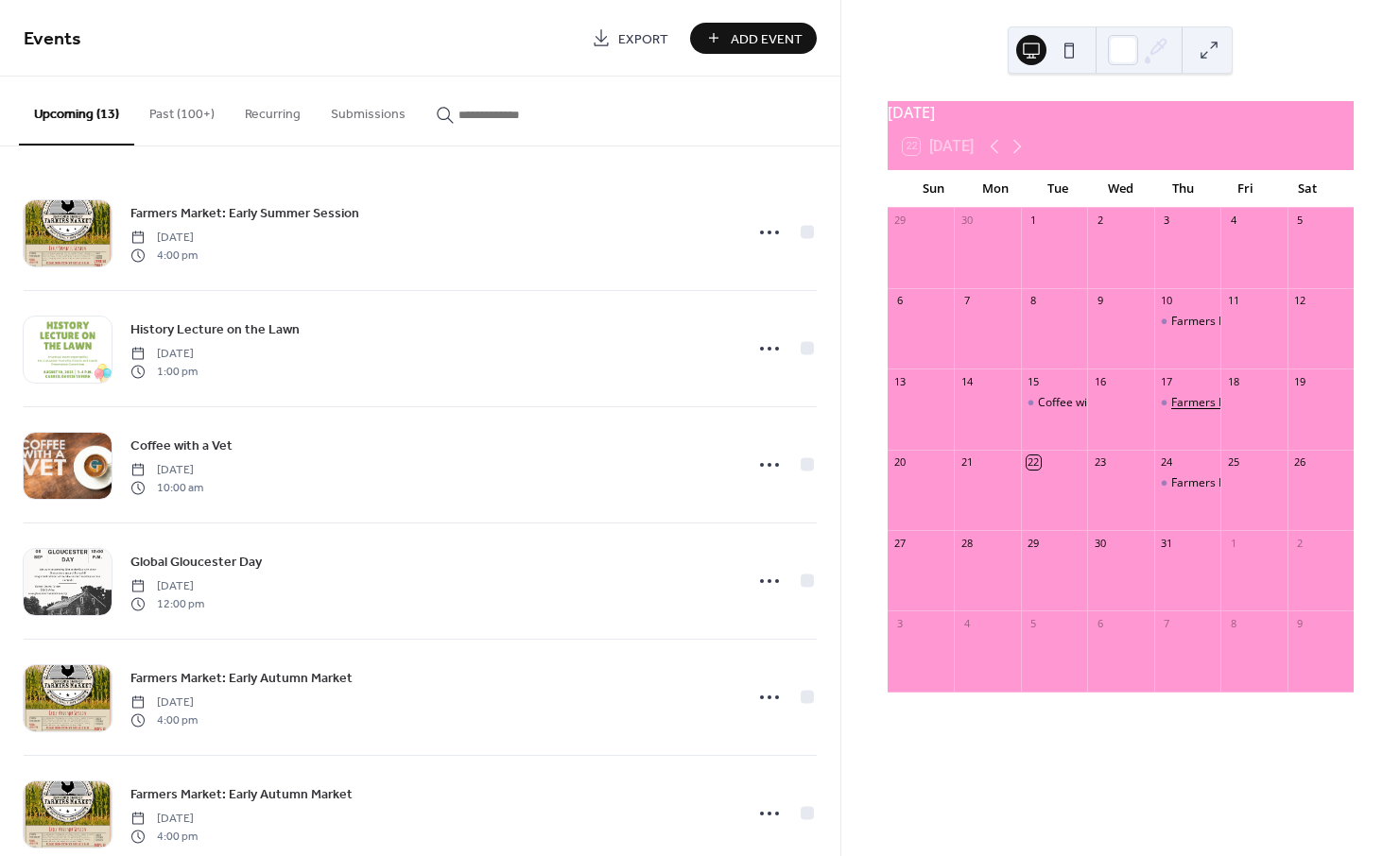 click on "Farmers Market: Early Summer Session" at bounding box center (1275, 402) 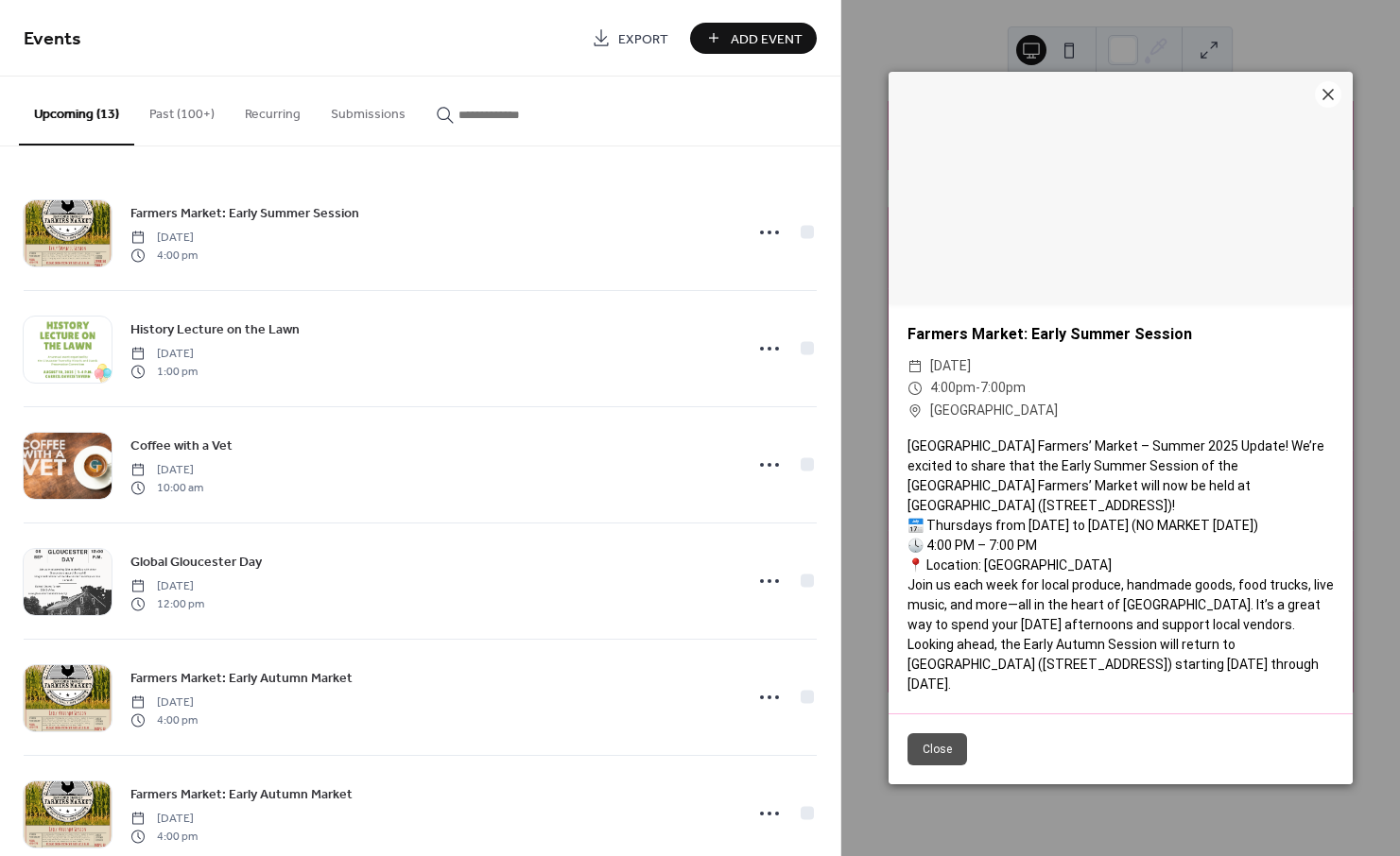 click on "Close" at bounding box center [937, 749] 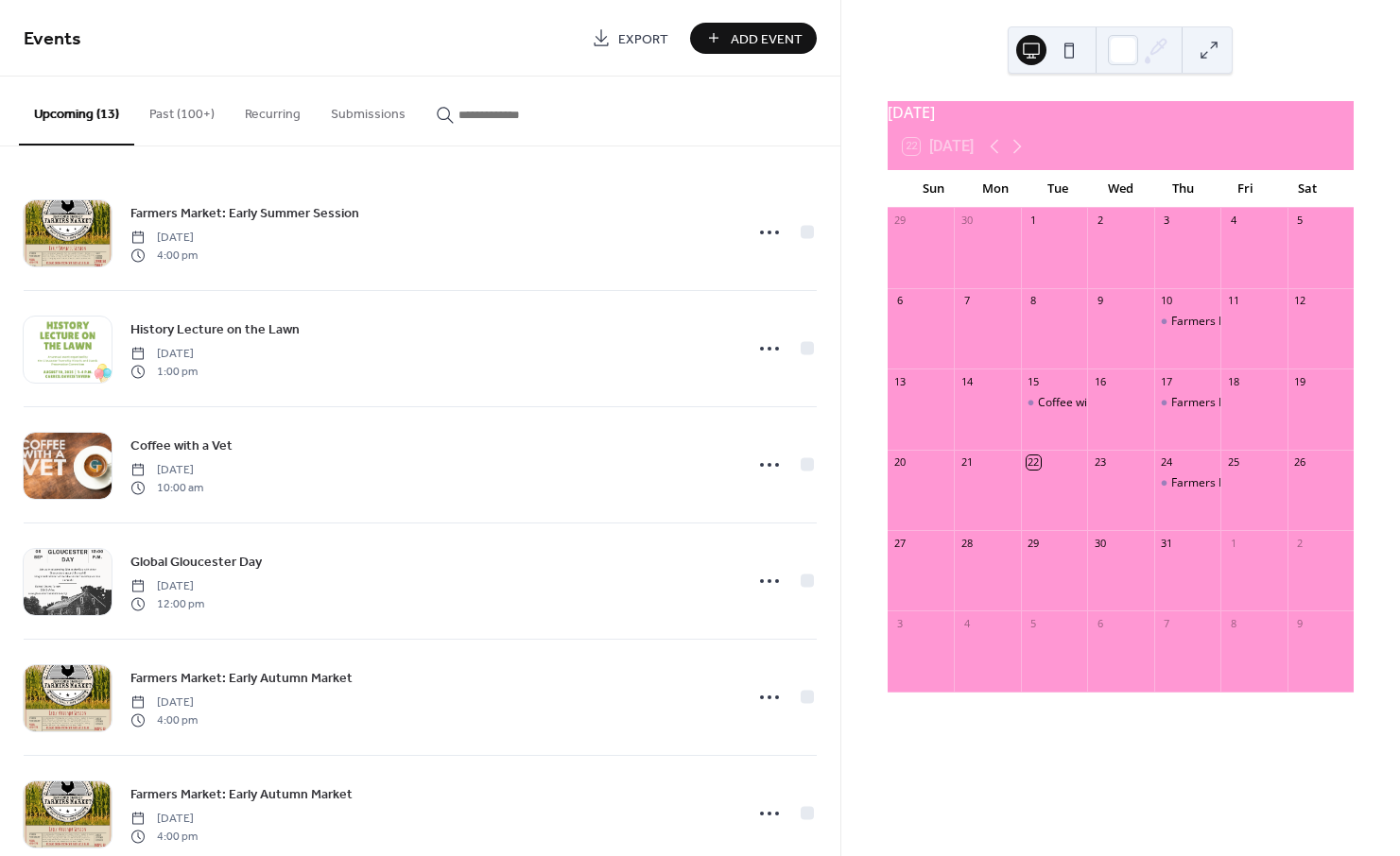 click on "Past (100+)" at bounding box center [181, 110] 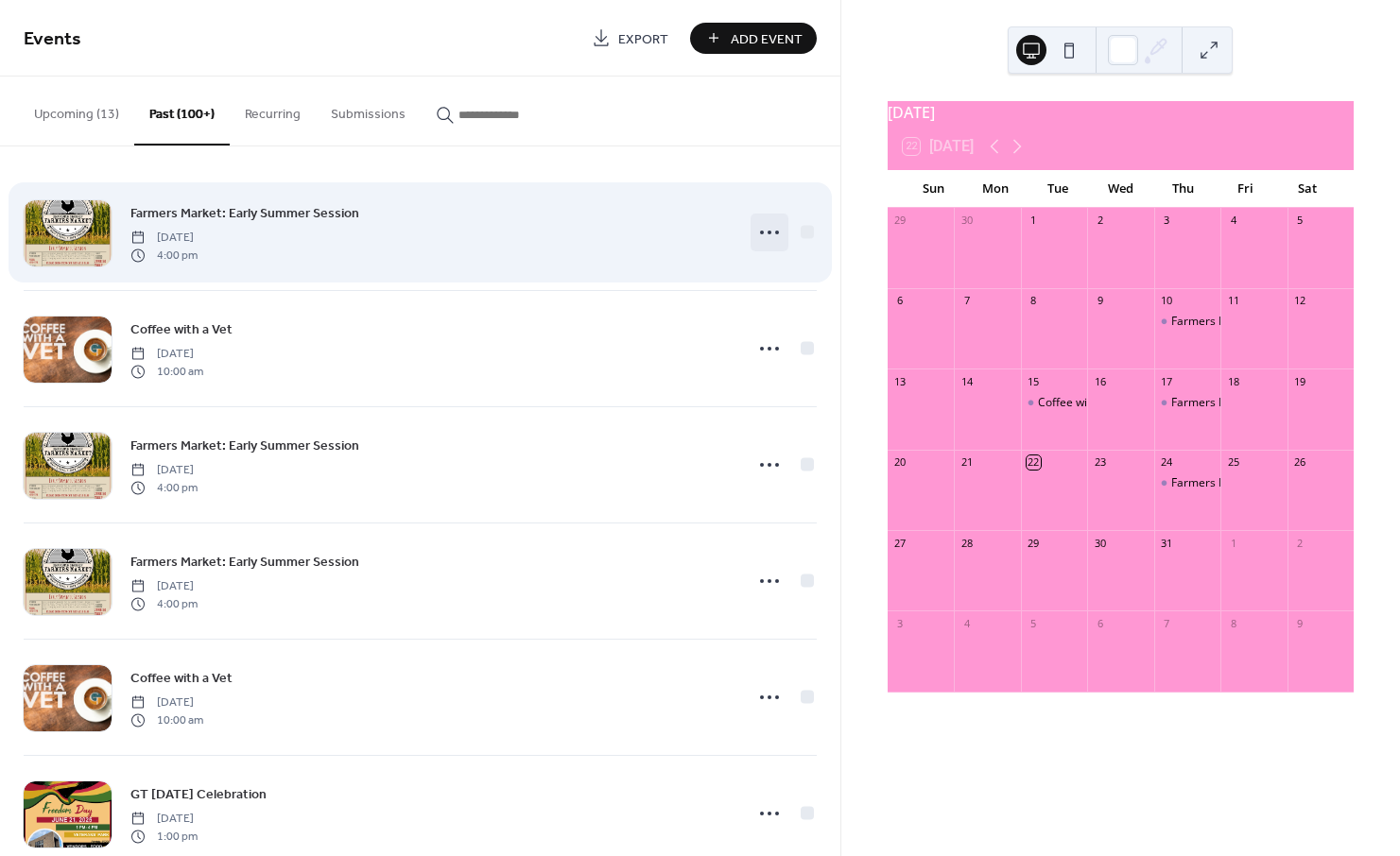 click 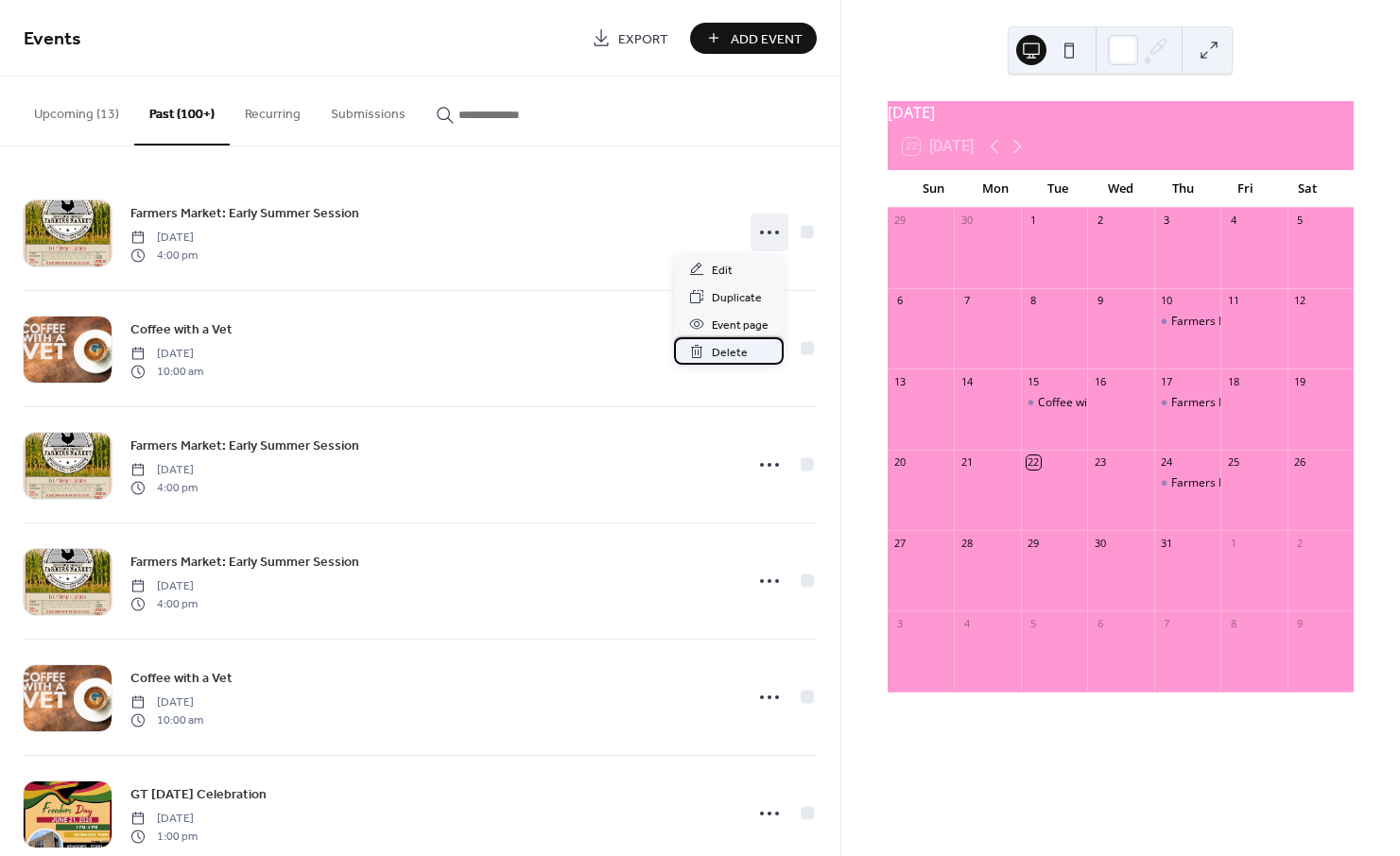 click on "Delete" at bounding box center (730, 352) 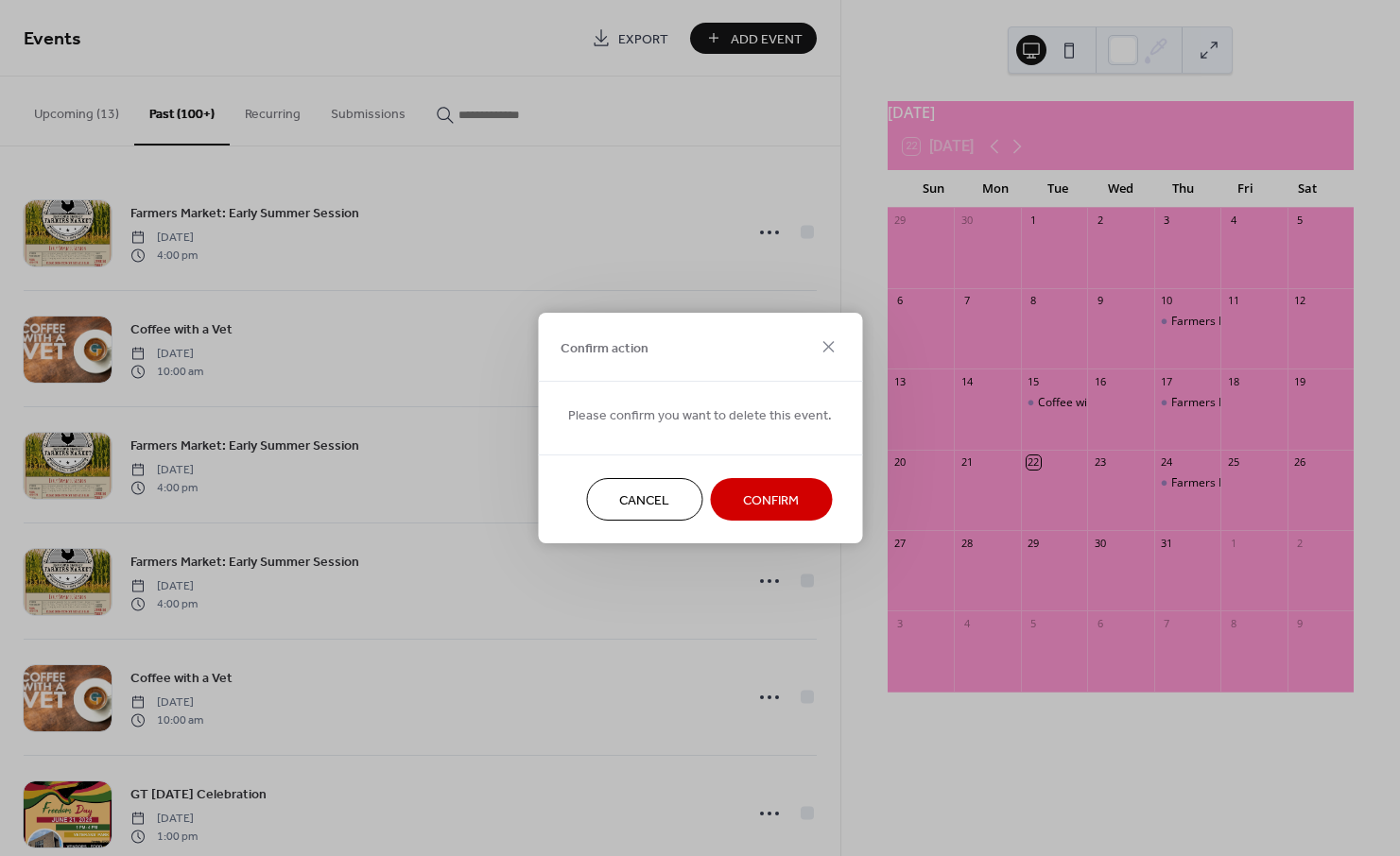 click on "Confirm" at bounding box center (770, 501) 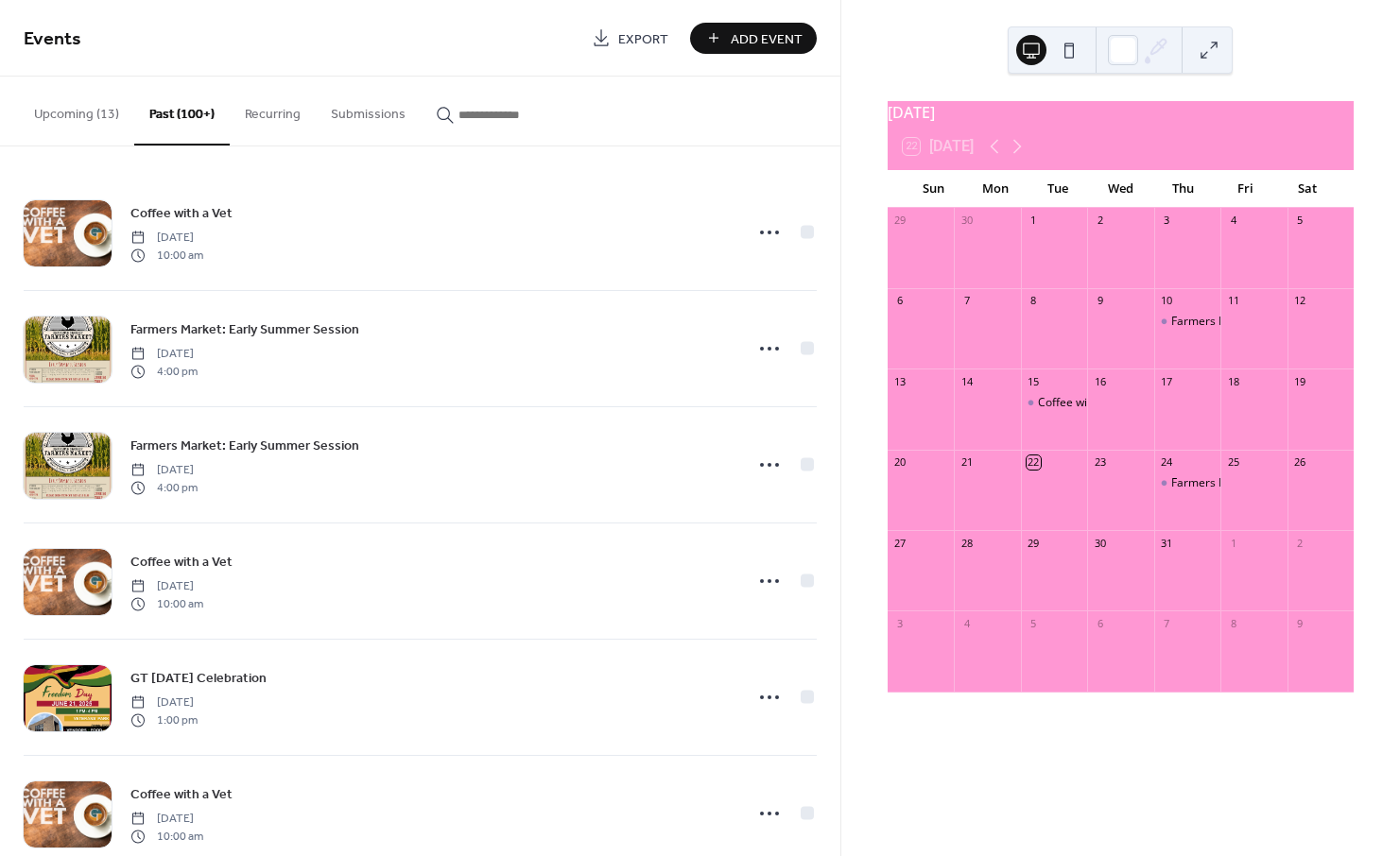 click on "Upcoming (13)" at bounding box center (77, 110) 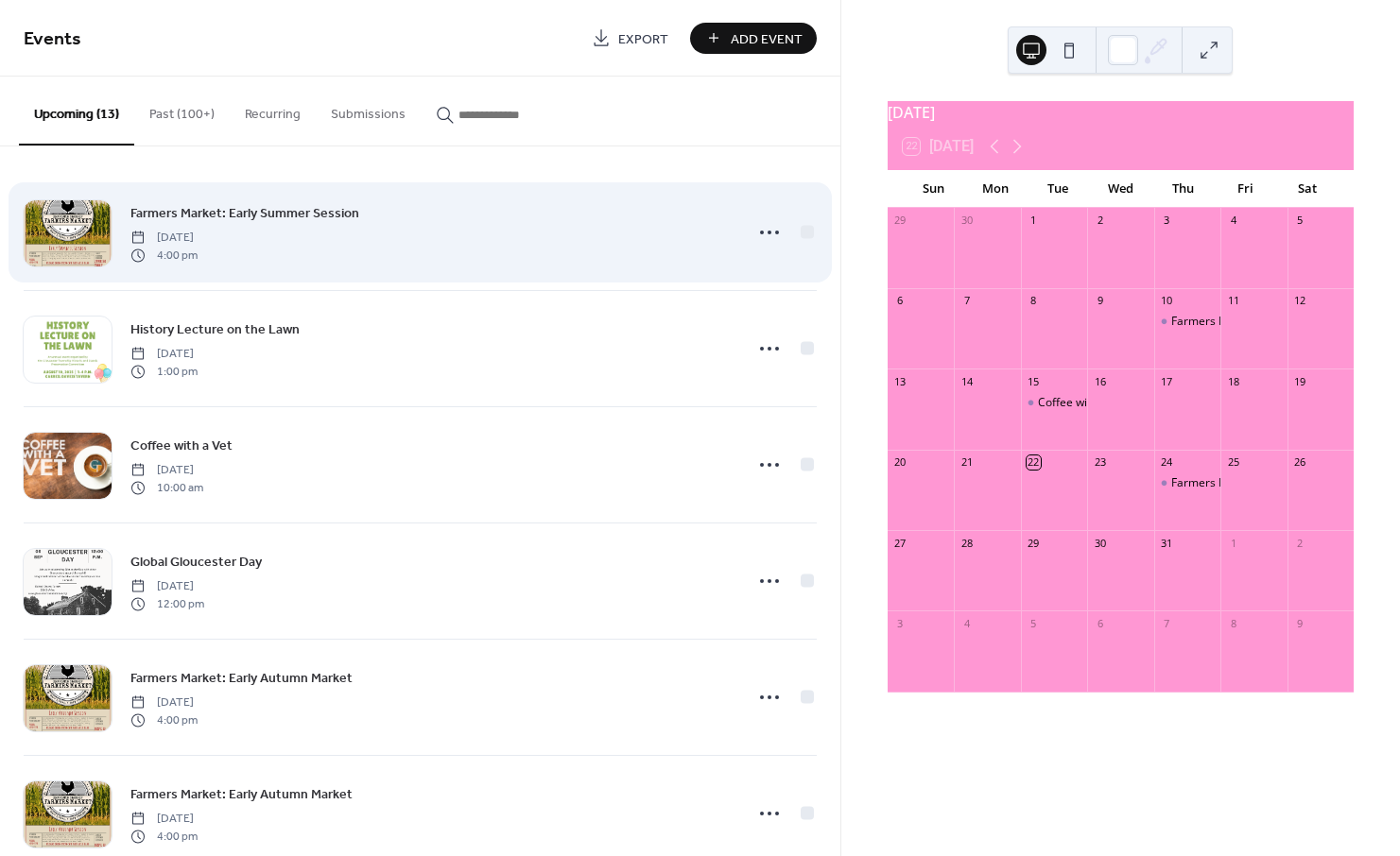 click on "Farmers Market: Early Summer Session [DATE] 4:00 pm" at bounding box center [430, 232] 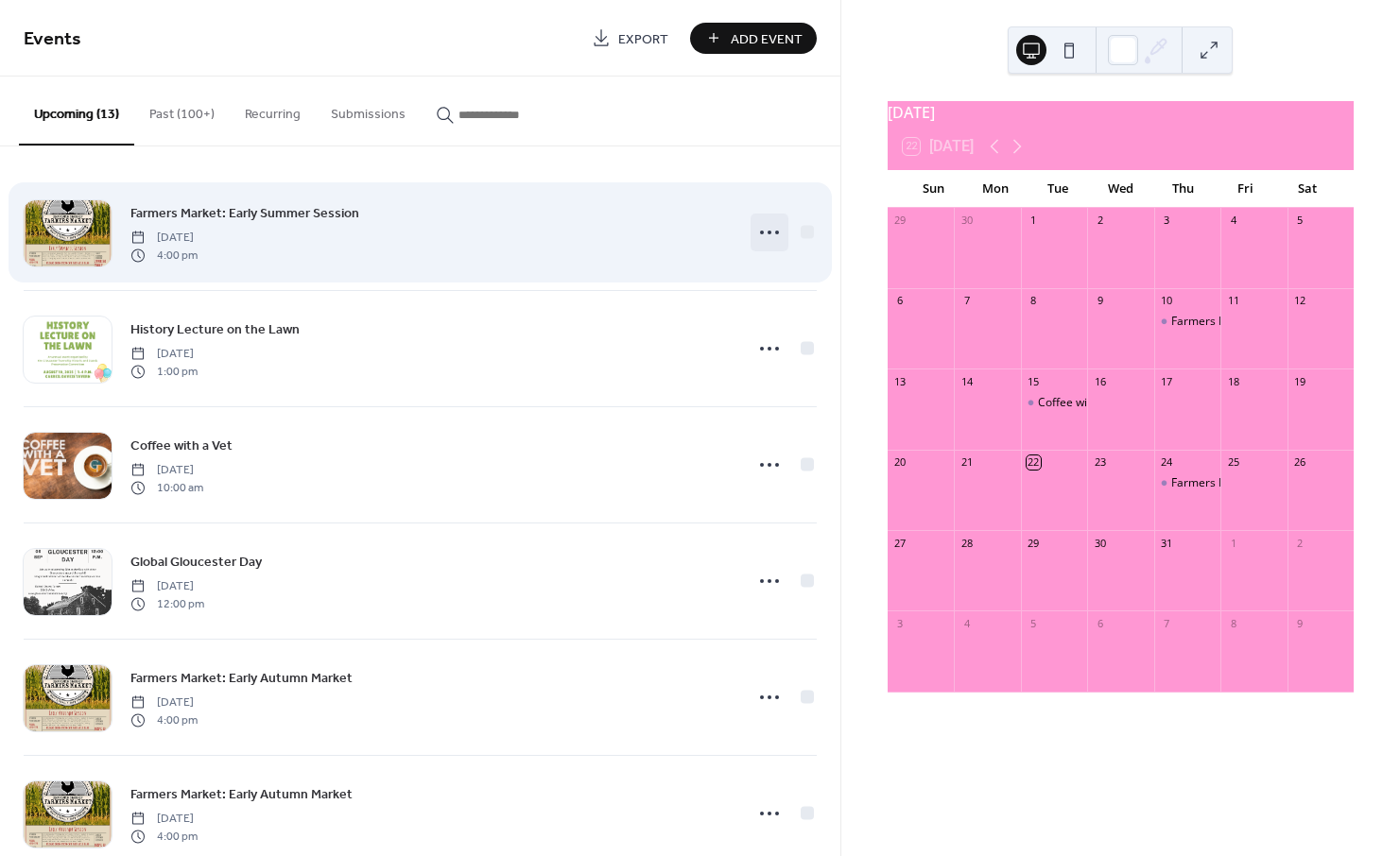 drag, startPoint x: 743, startPoint y: 236, endPoint x: 752, endPoint y: 234, distance: 9.219544 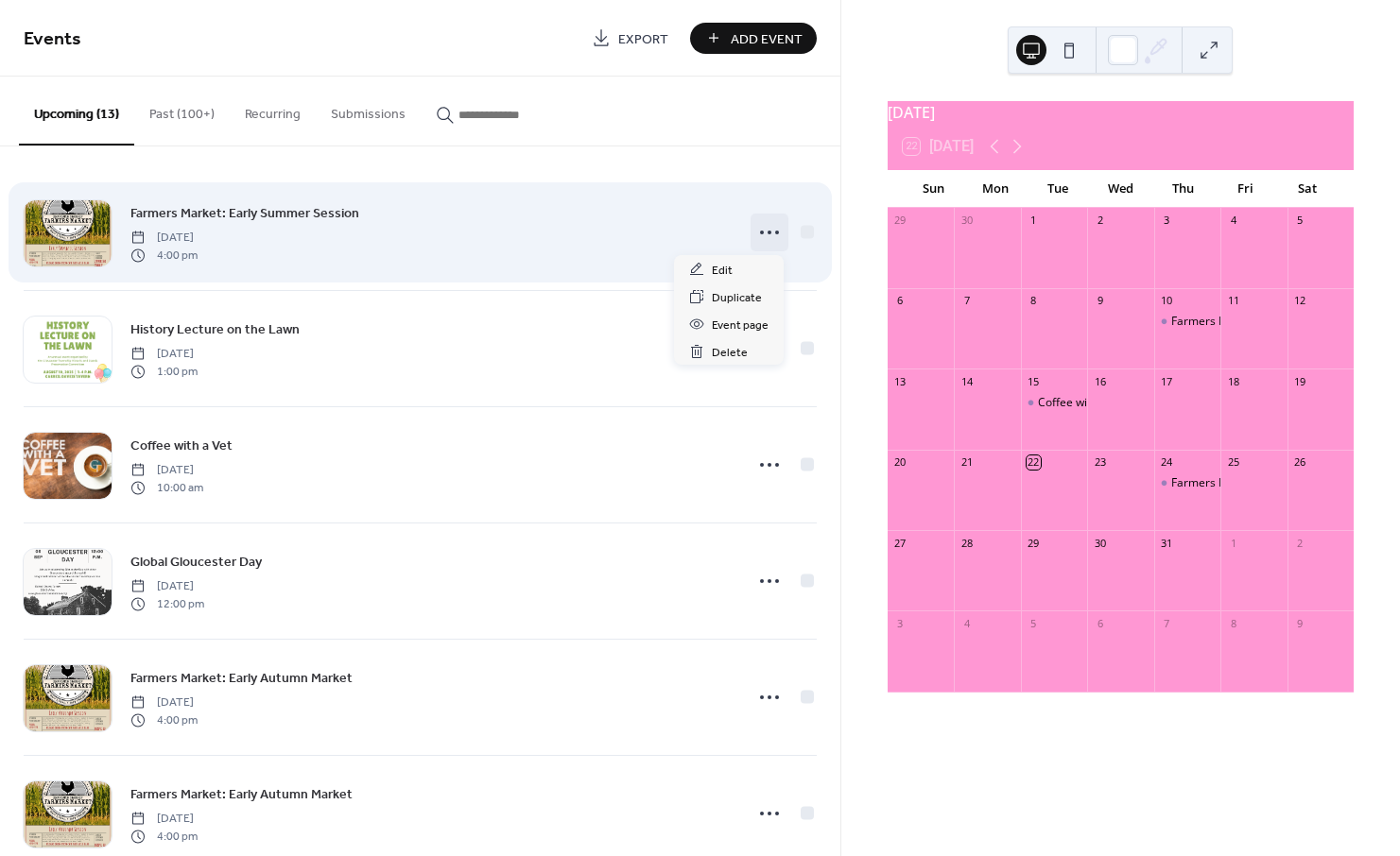 click 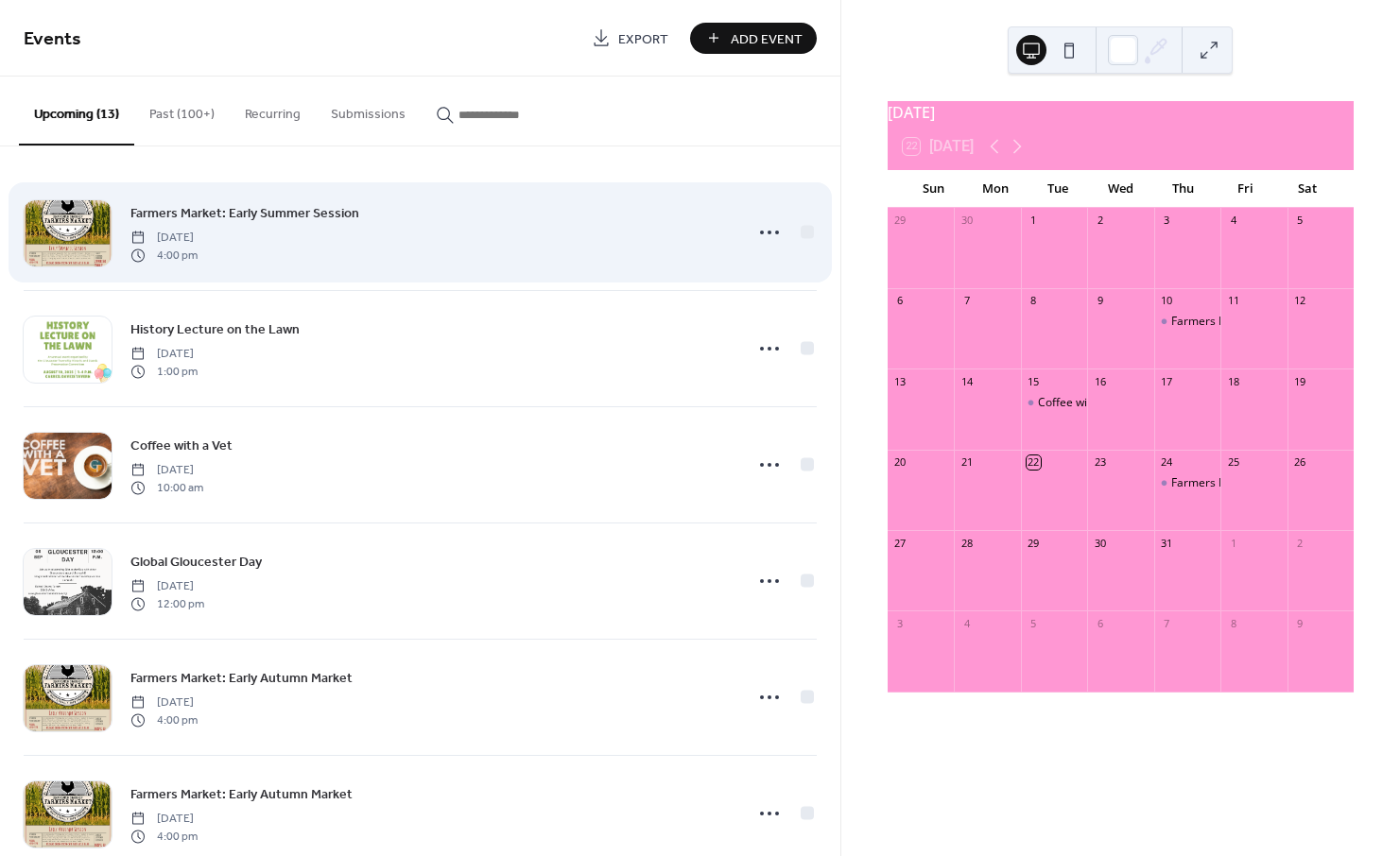 drag, startPoint x: 559, startPoint y: 231, endPoint x: 591, endPoint y: 233, distance: 32.062439 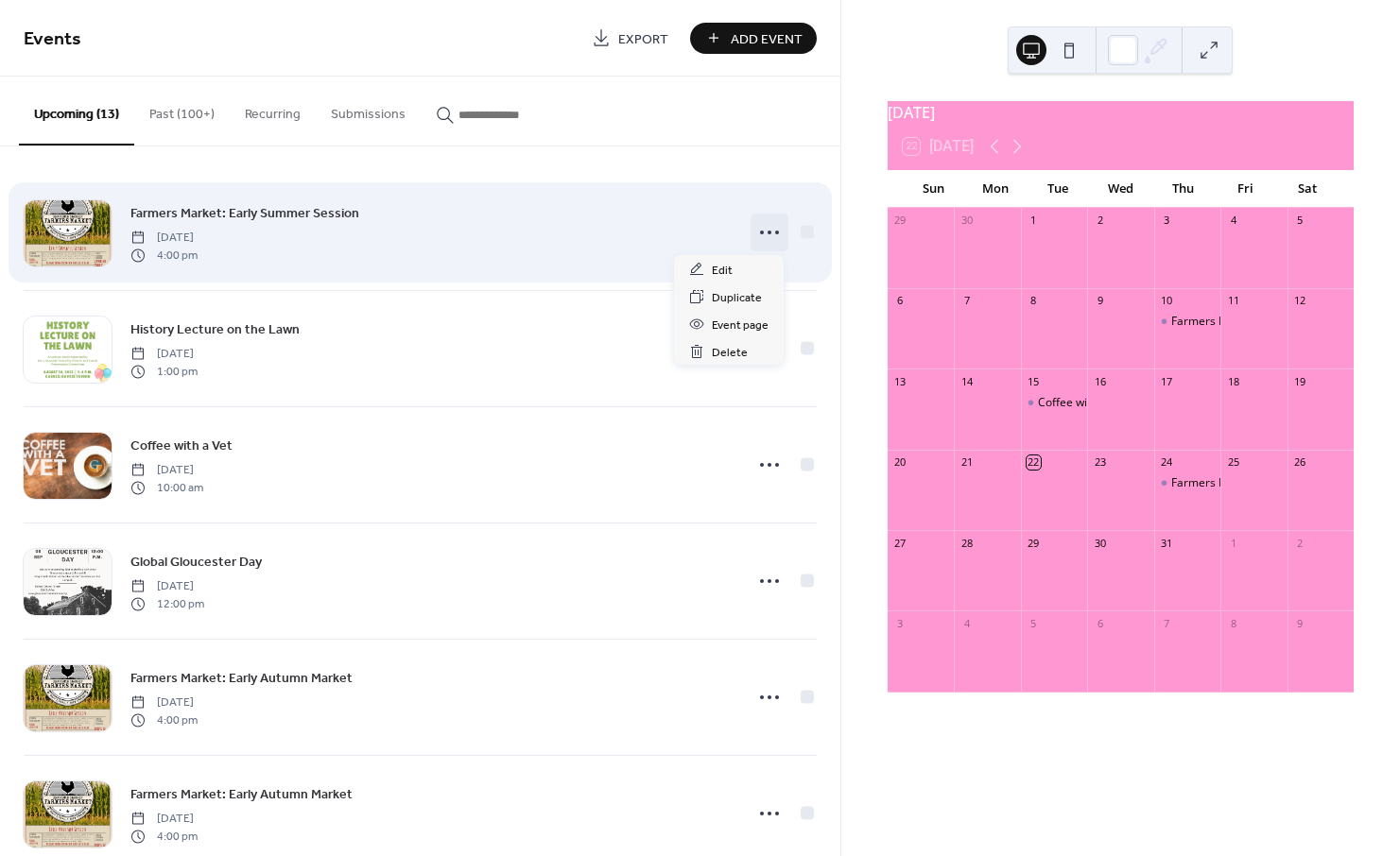 click 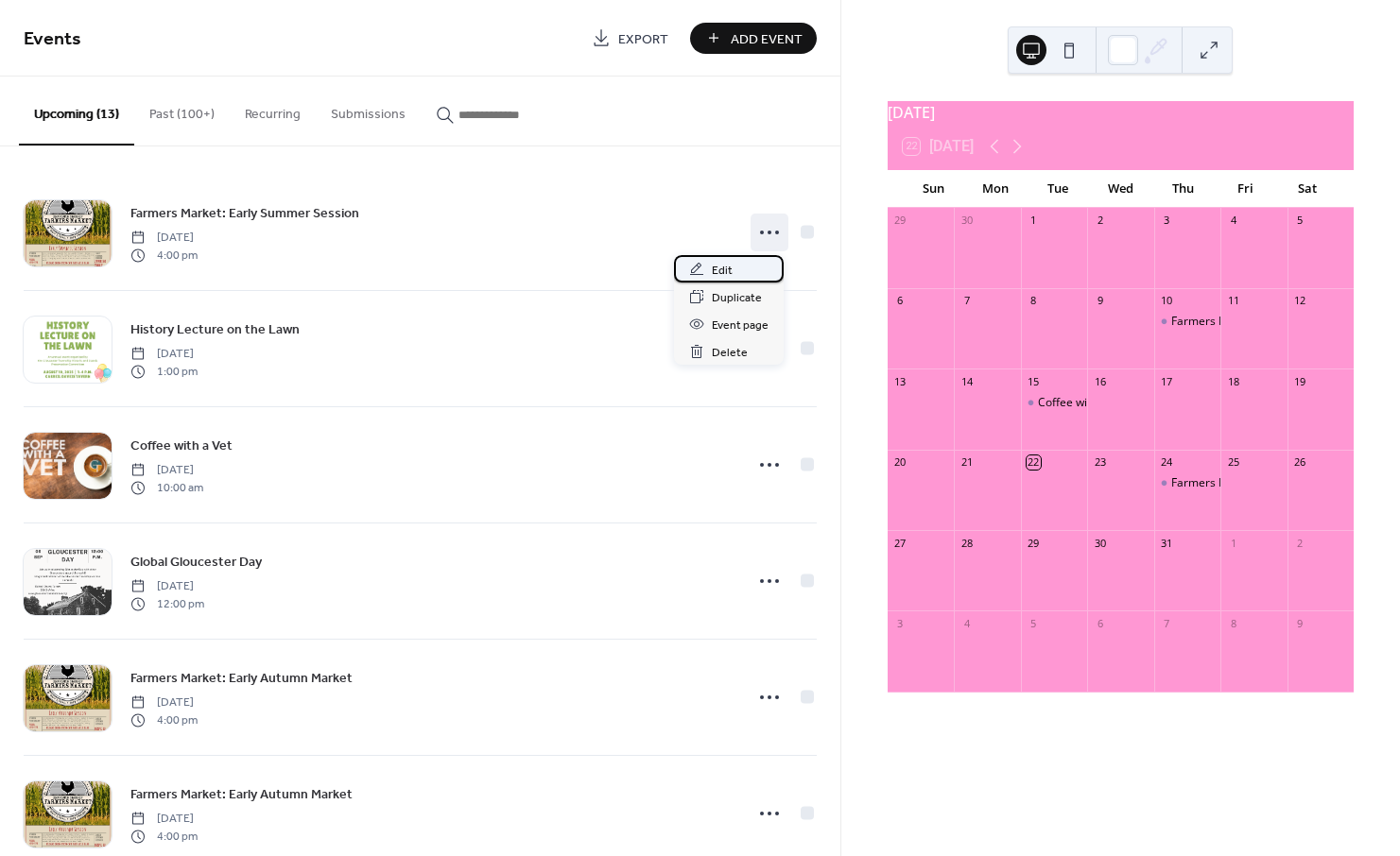 click on "Edit" at bounding box center (729, 268) 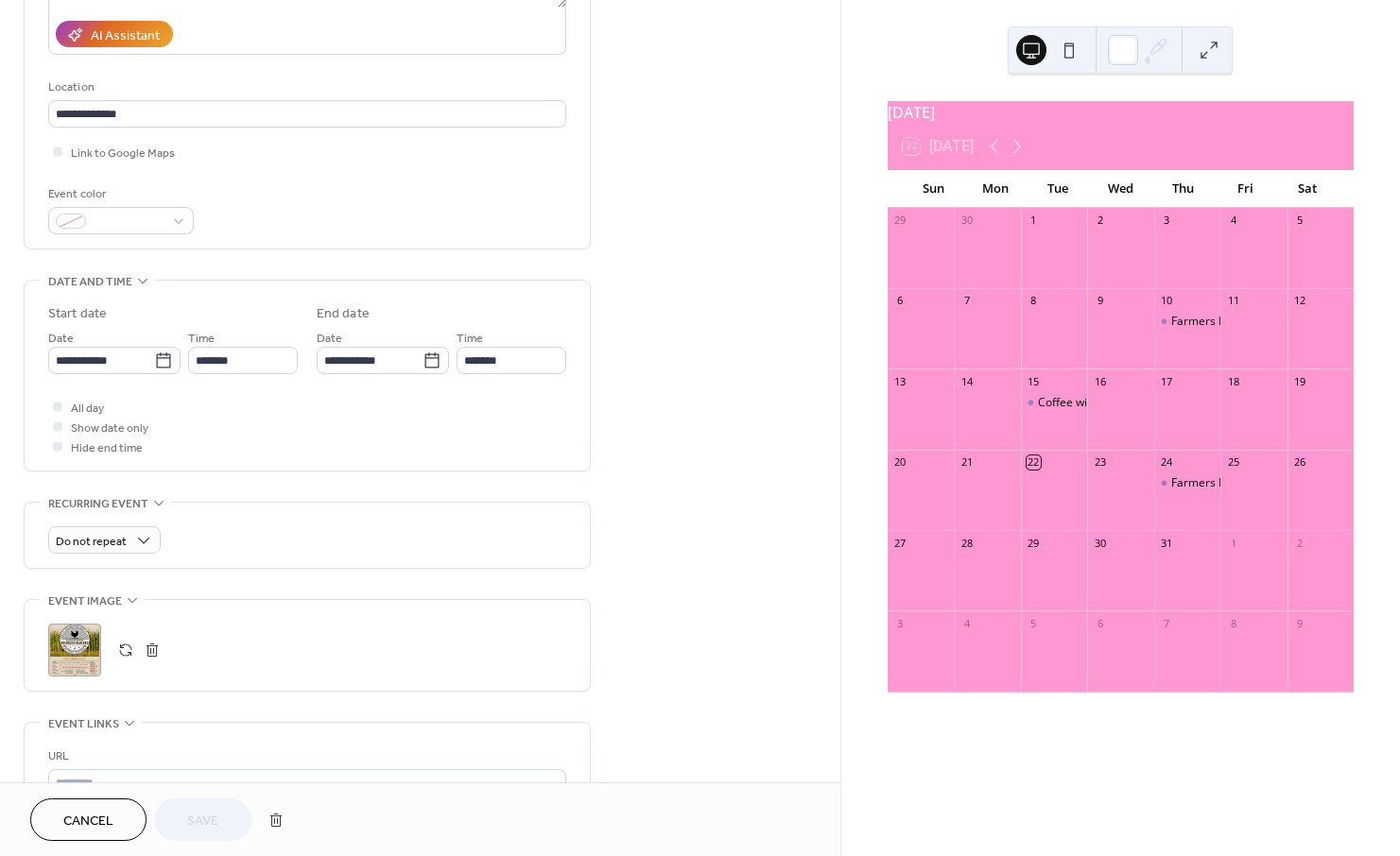 scroll, scrollTop: 493, scrollLeft: 0, axis: vertical 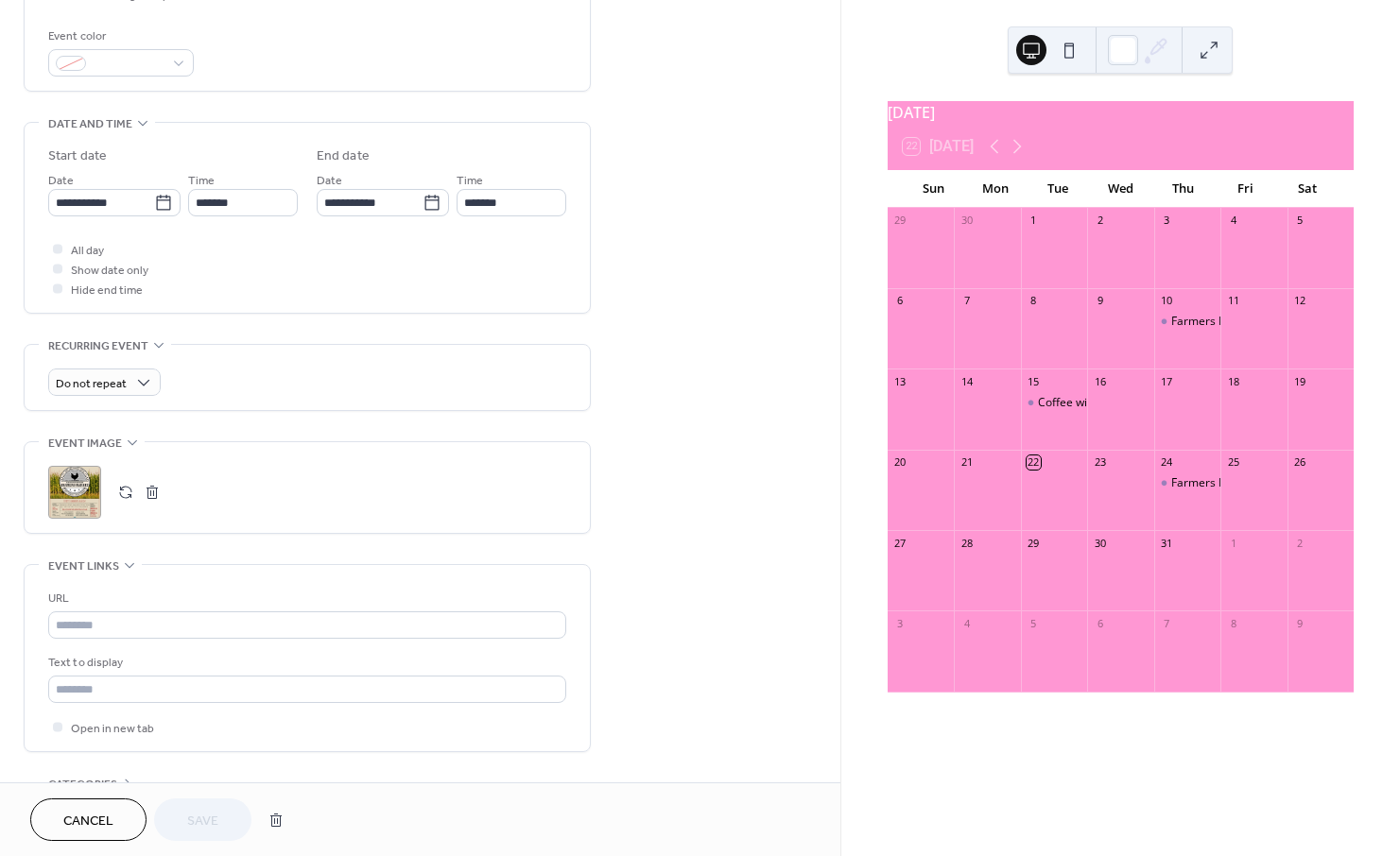 click on ";" at bounding box center (75, 492) 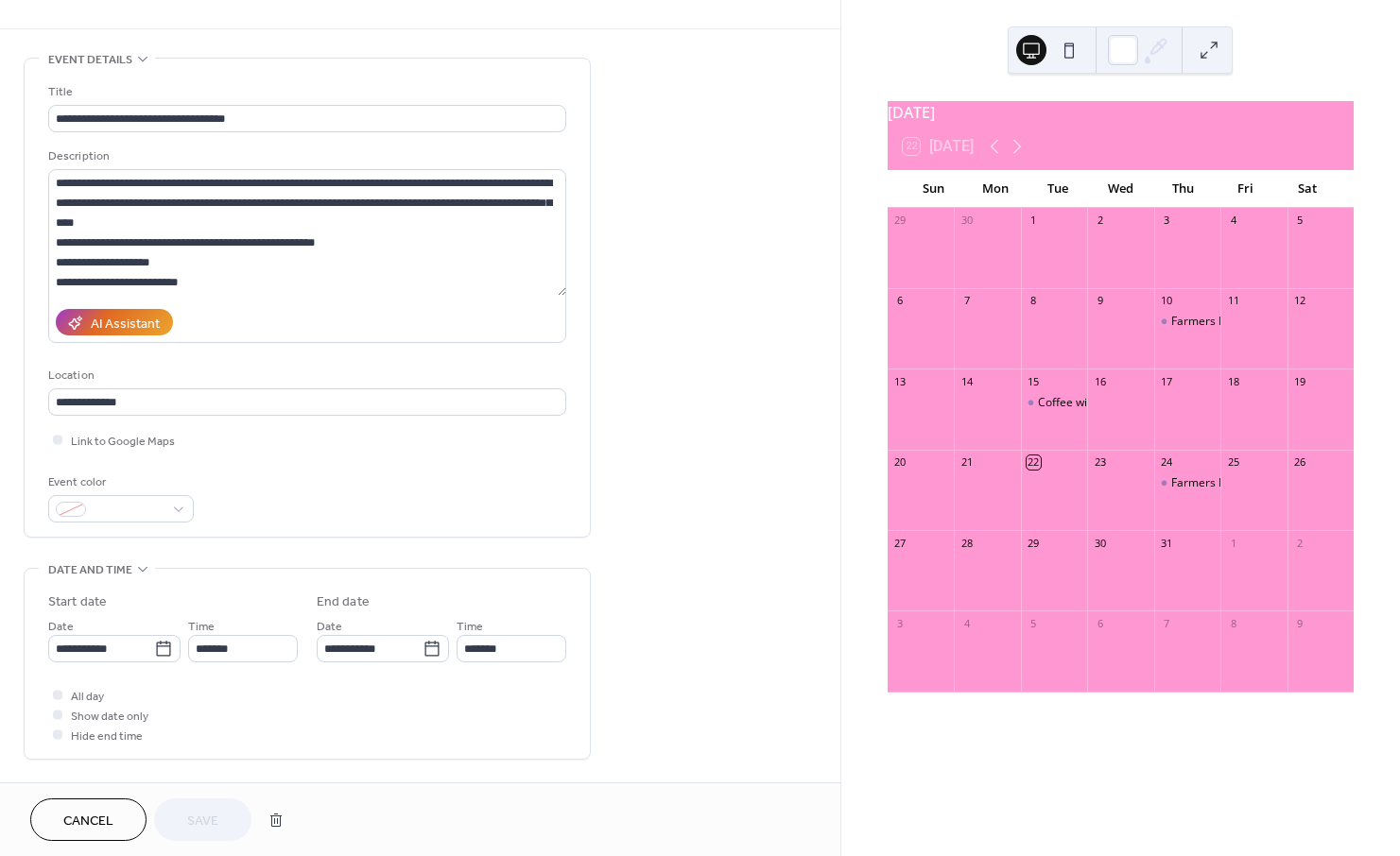scroll, scrollTop: 33, scrollLeft: 0, axis: vertical 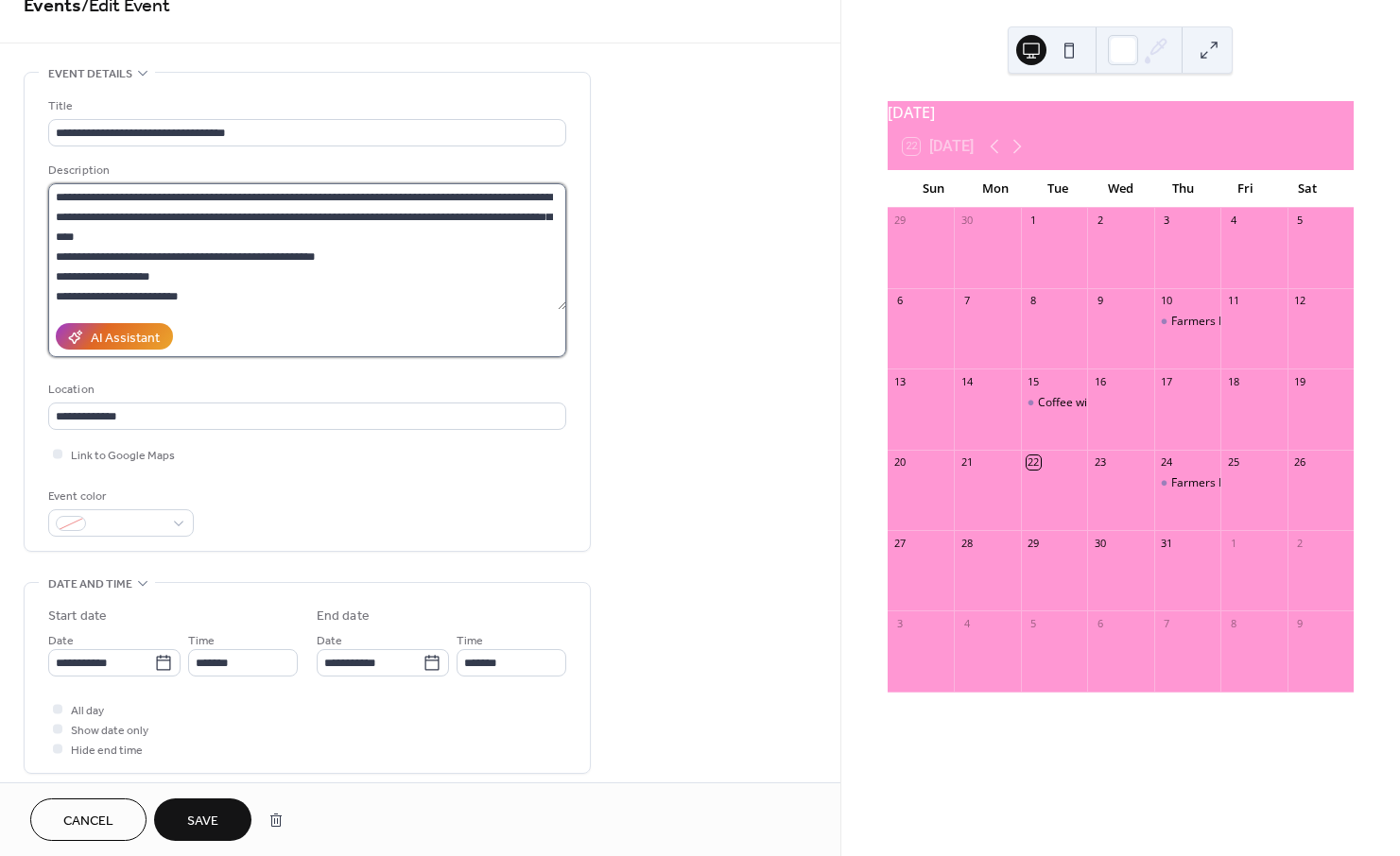 click on "**********" at bounding box center [307, 247] 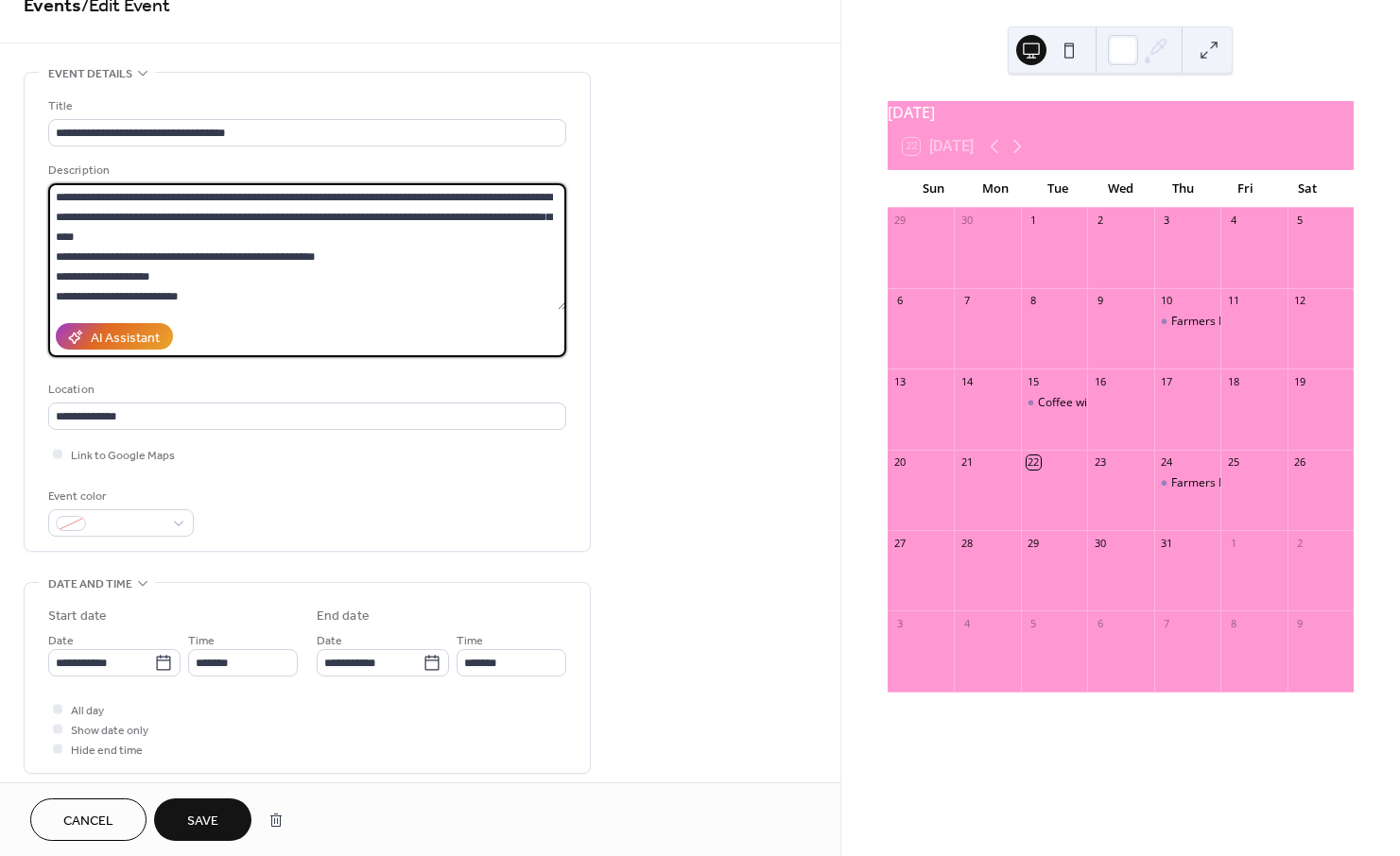 type on "**********" 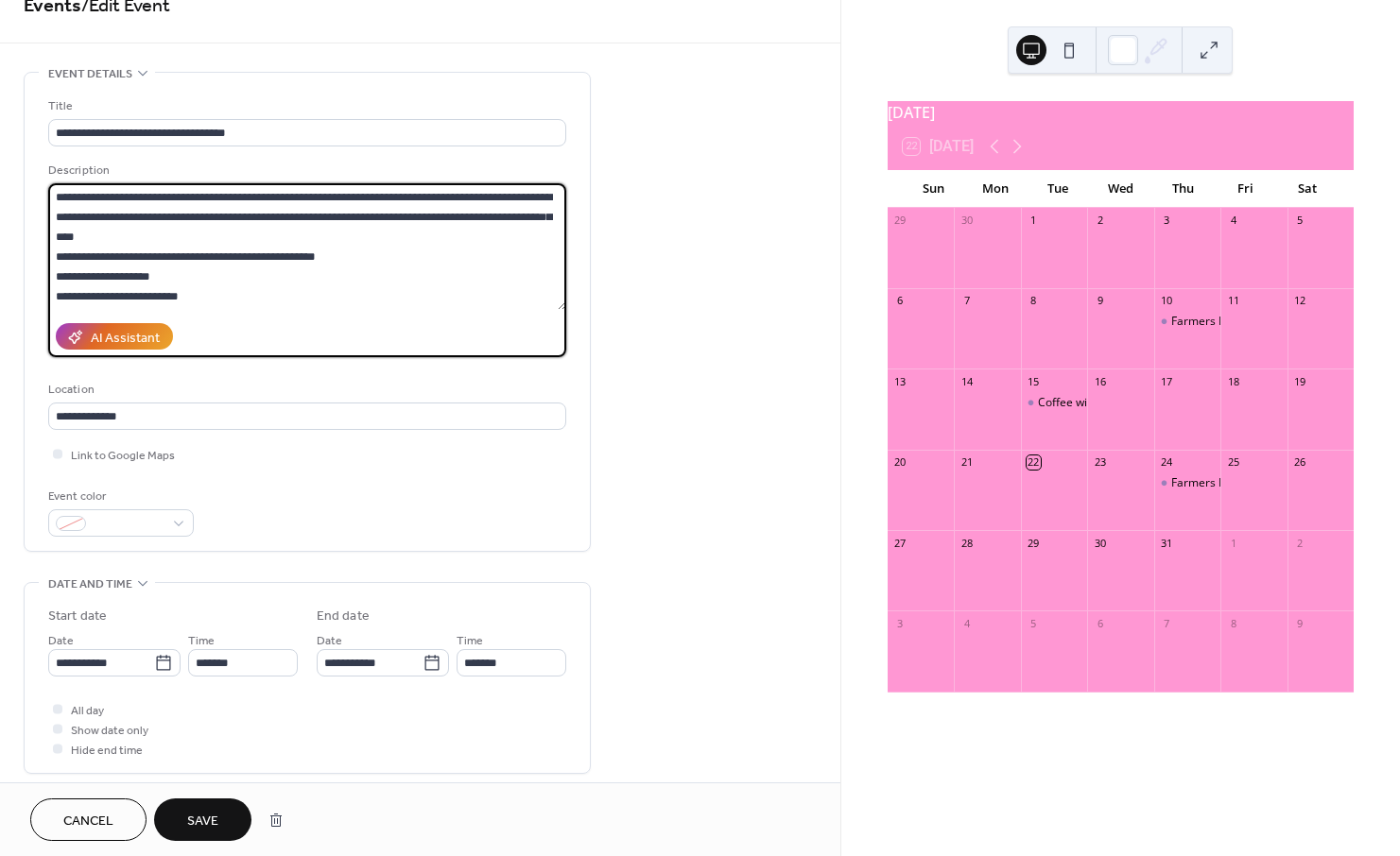 click on "Save" at bounding box center [202, 819] 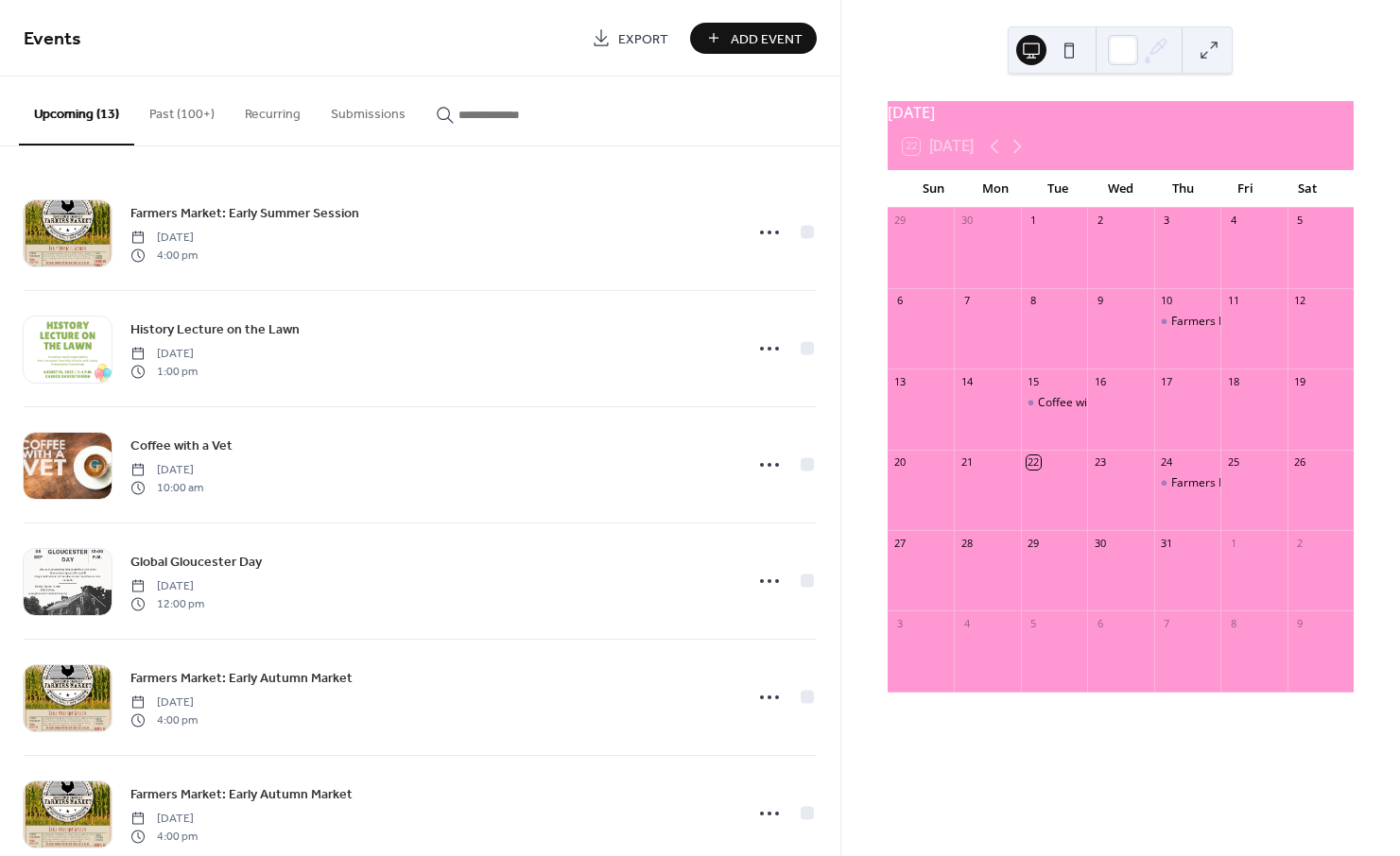 click on "Add Event" at bounding box center [767, 39] 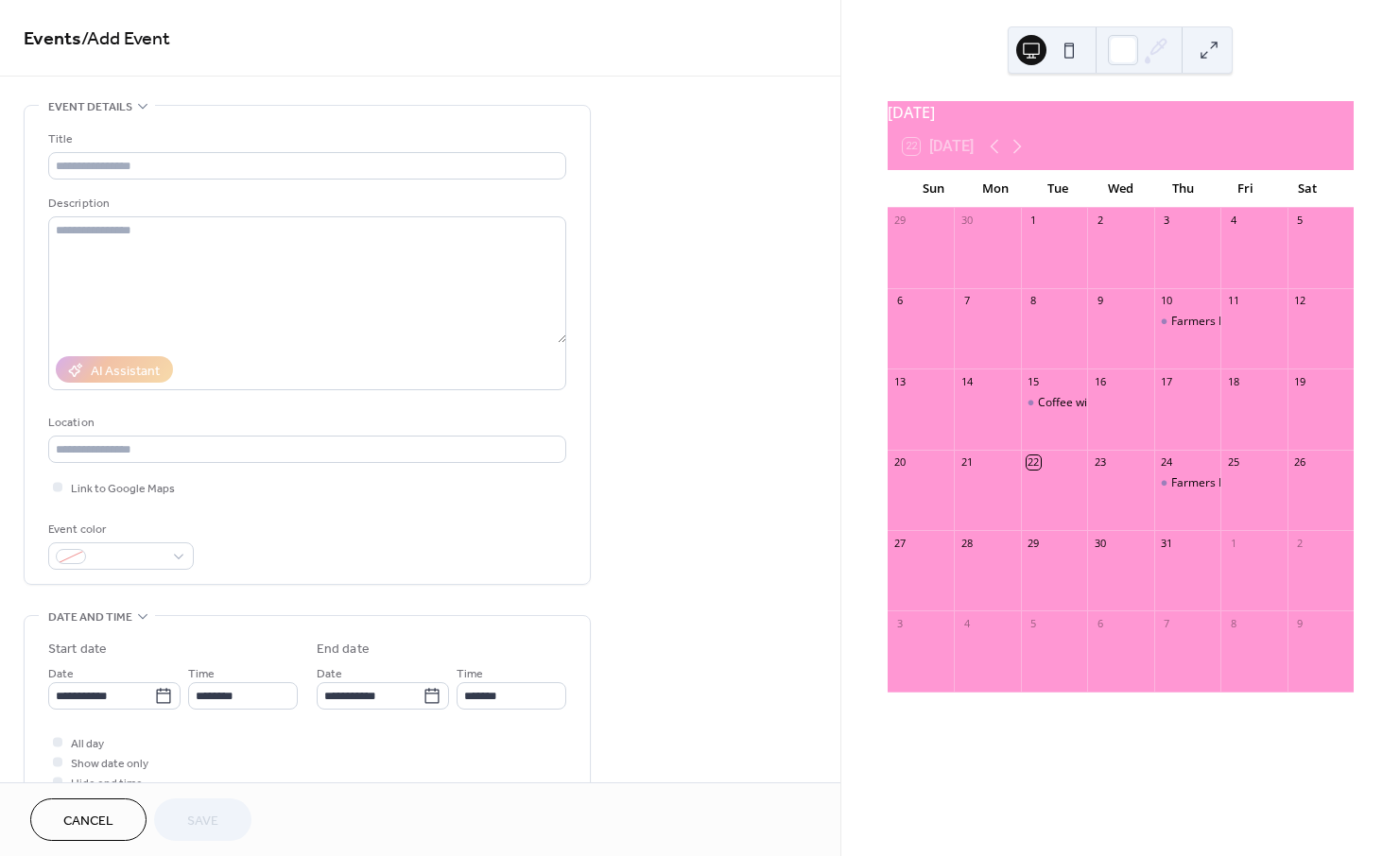 click on "Cancel" at bounding box center (88, 819) 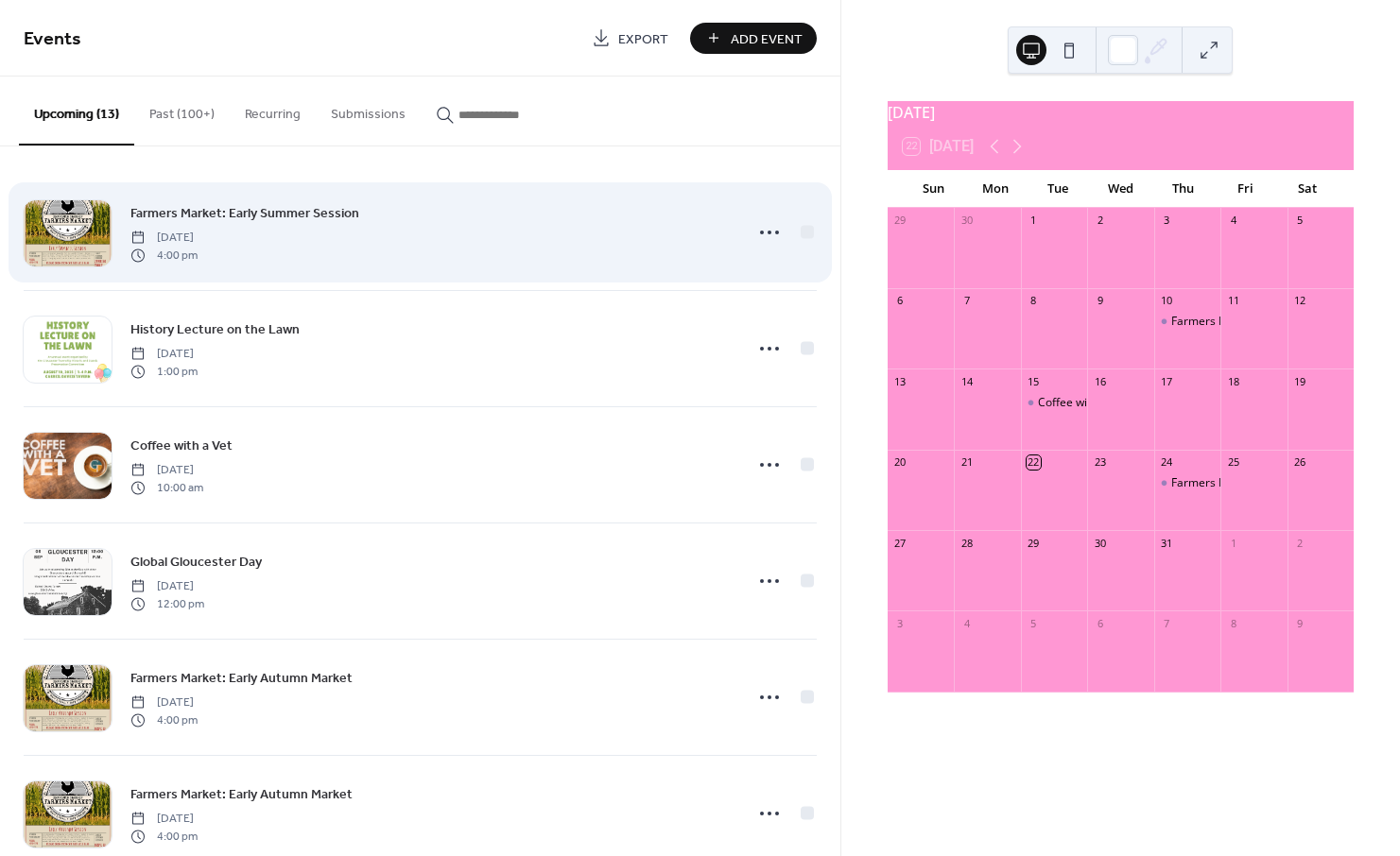 click on "Farmers Market: Early Summer Session [DATE] 4:00 pm" at bounding box center [430, 232] 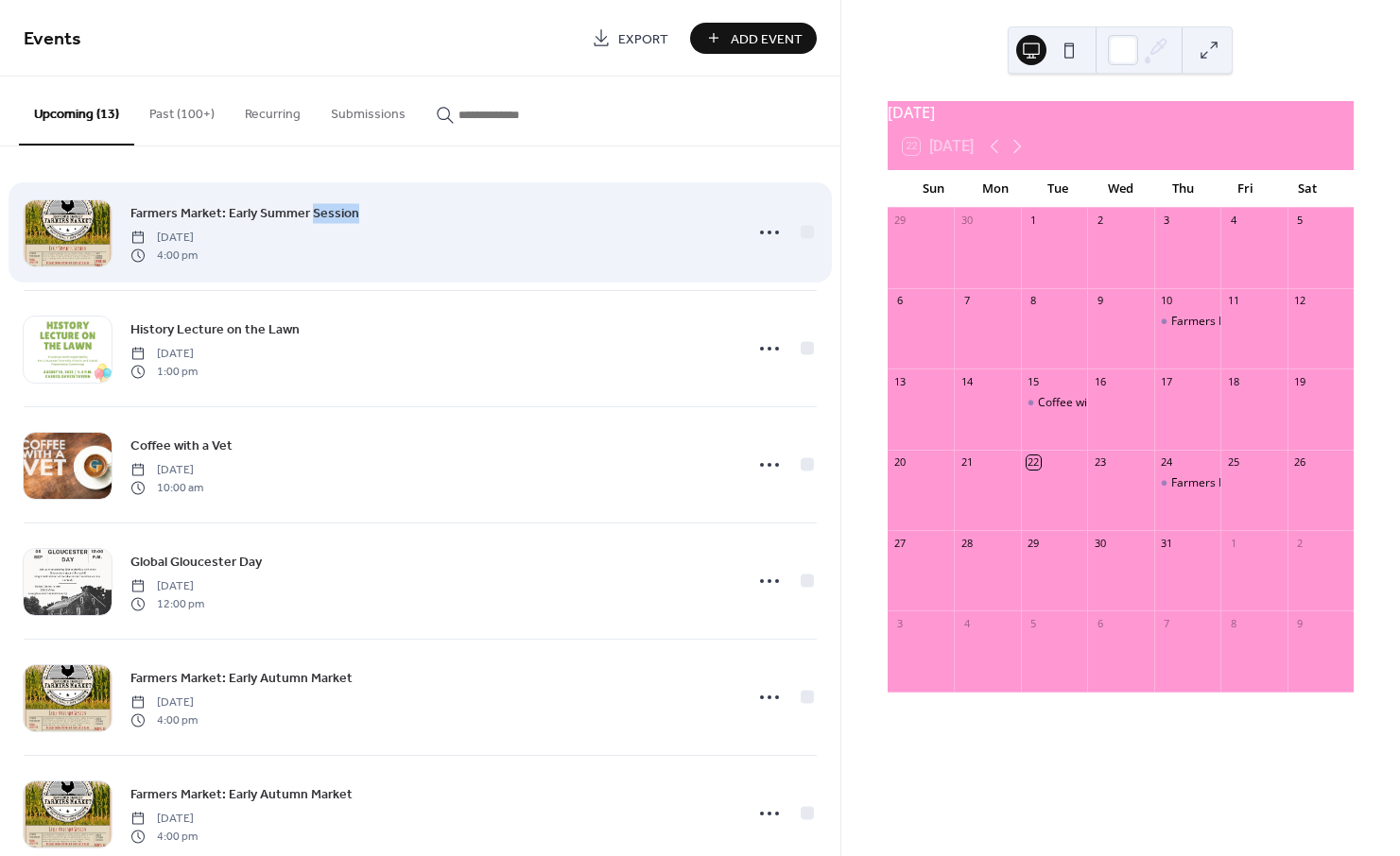 click on "Farmers Market: Early Summer Session [DATE] 4:00 pm" at bounding box center [430, 232] 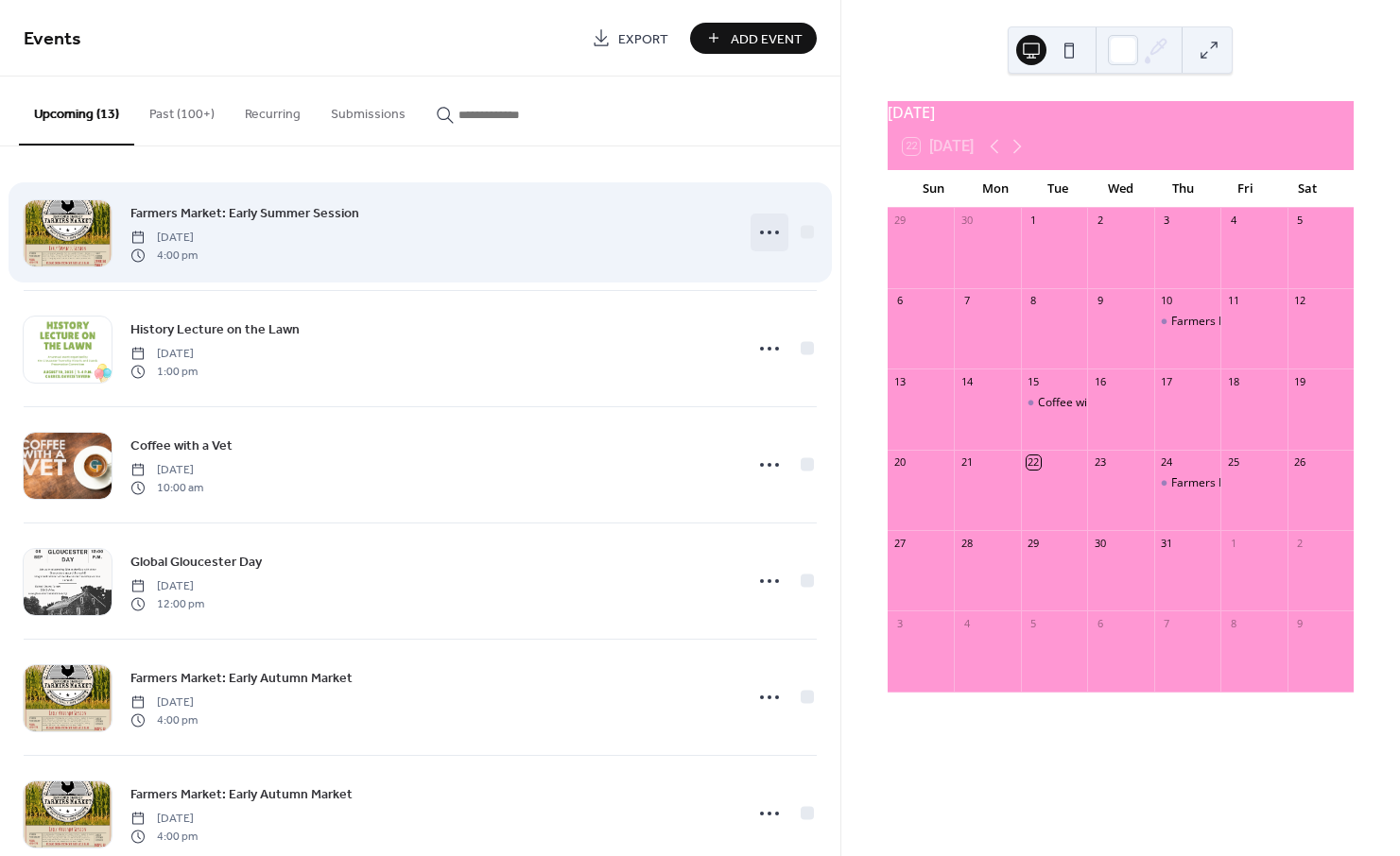 click 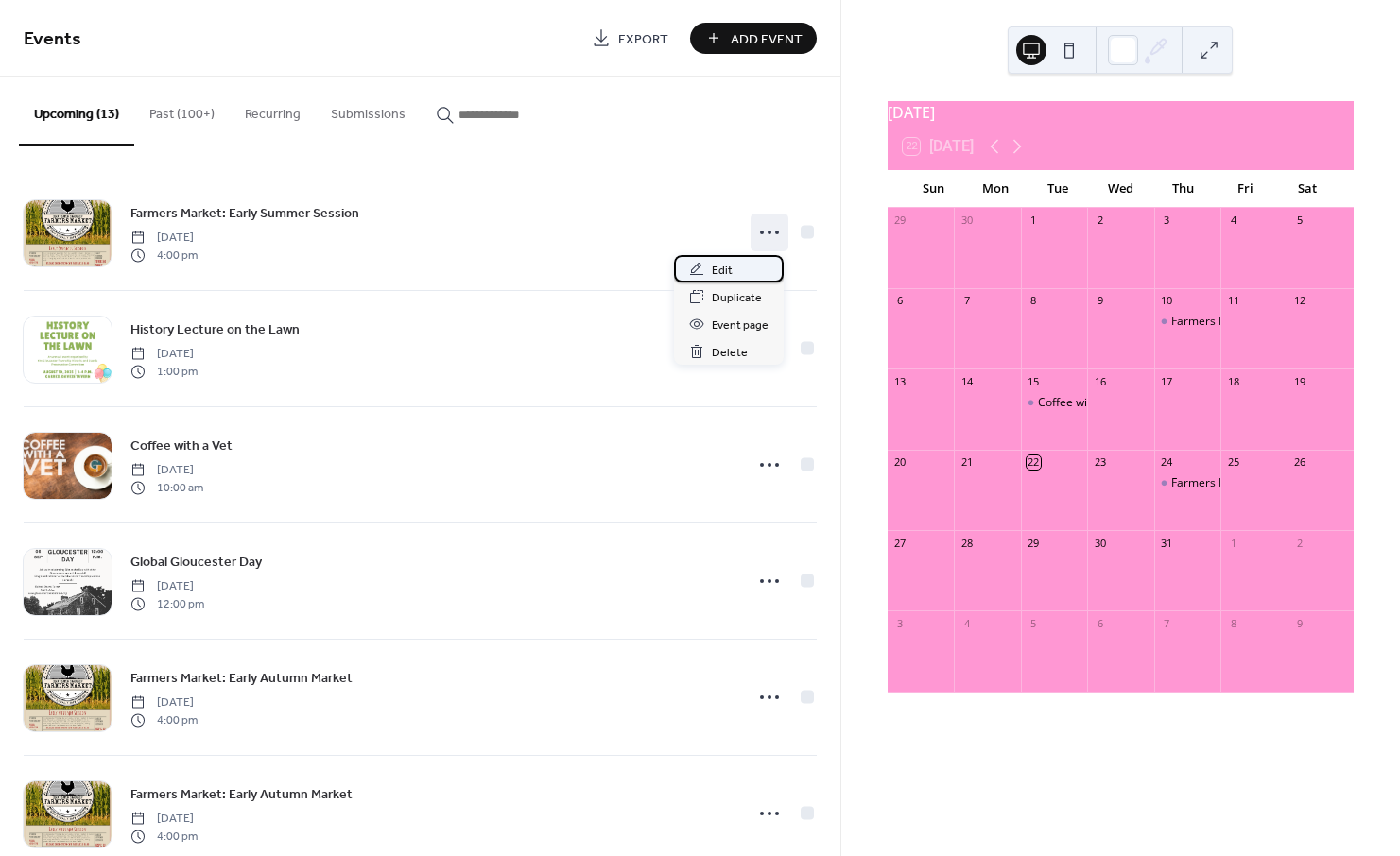 click on "Edit" at bounding box center [729, 268] 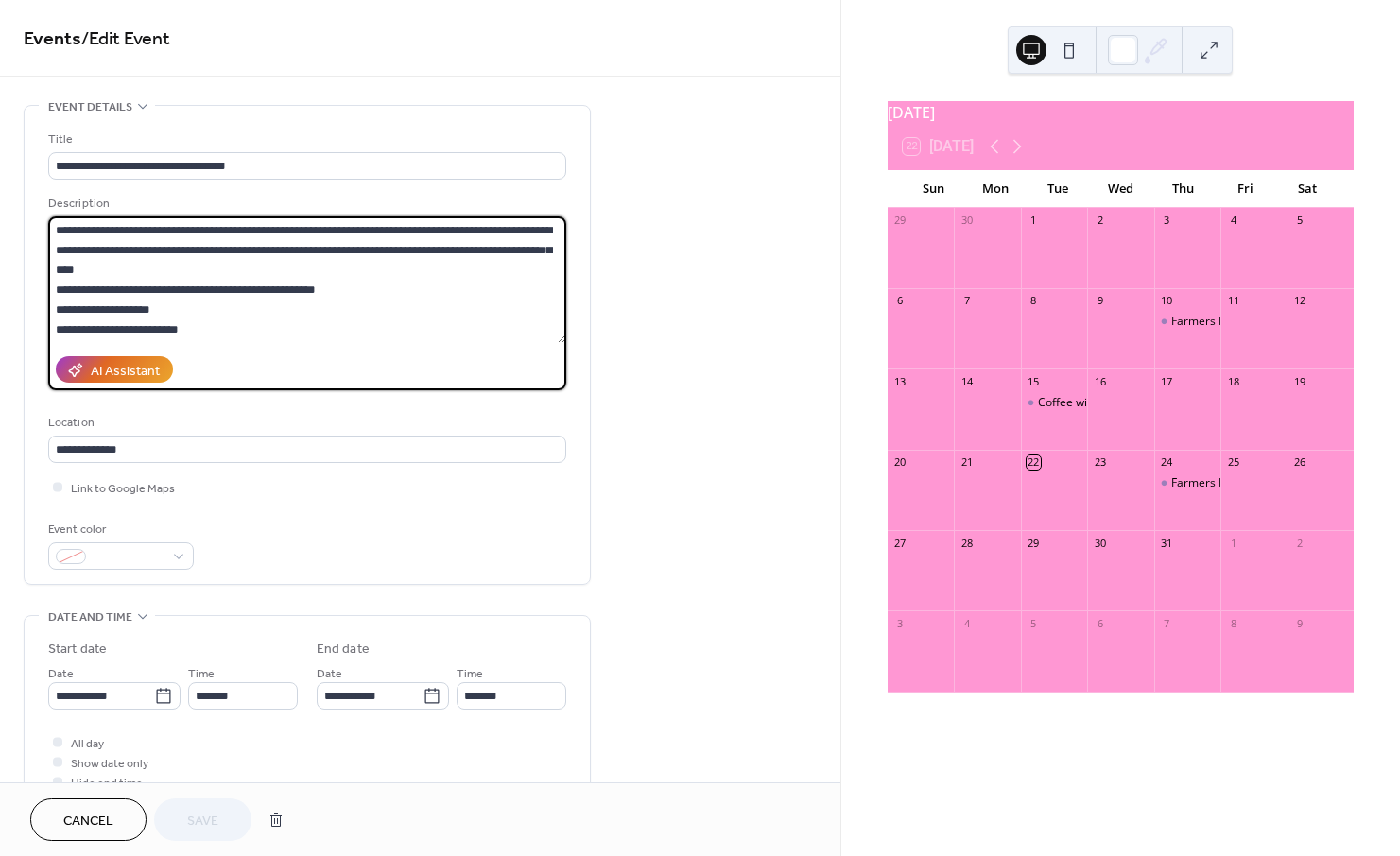 drag, startPoint x: 251, startPoint y: 325, endPoint x: 3, endPoint y: 180, distance: 287.27861 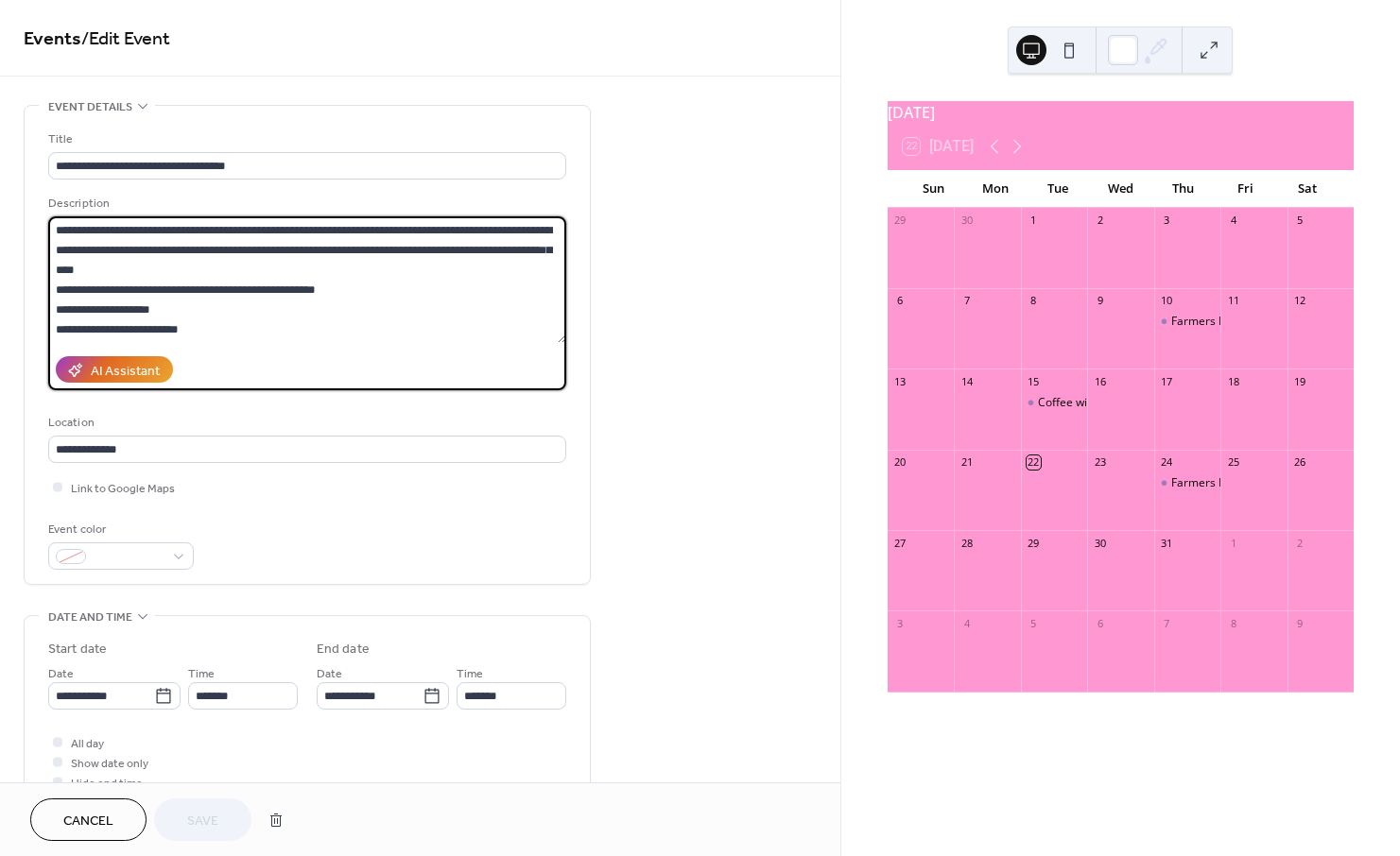 click on "**********" at bounding box center (420, 754) 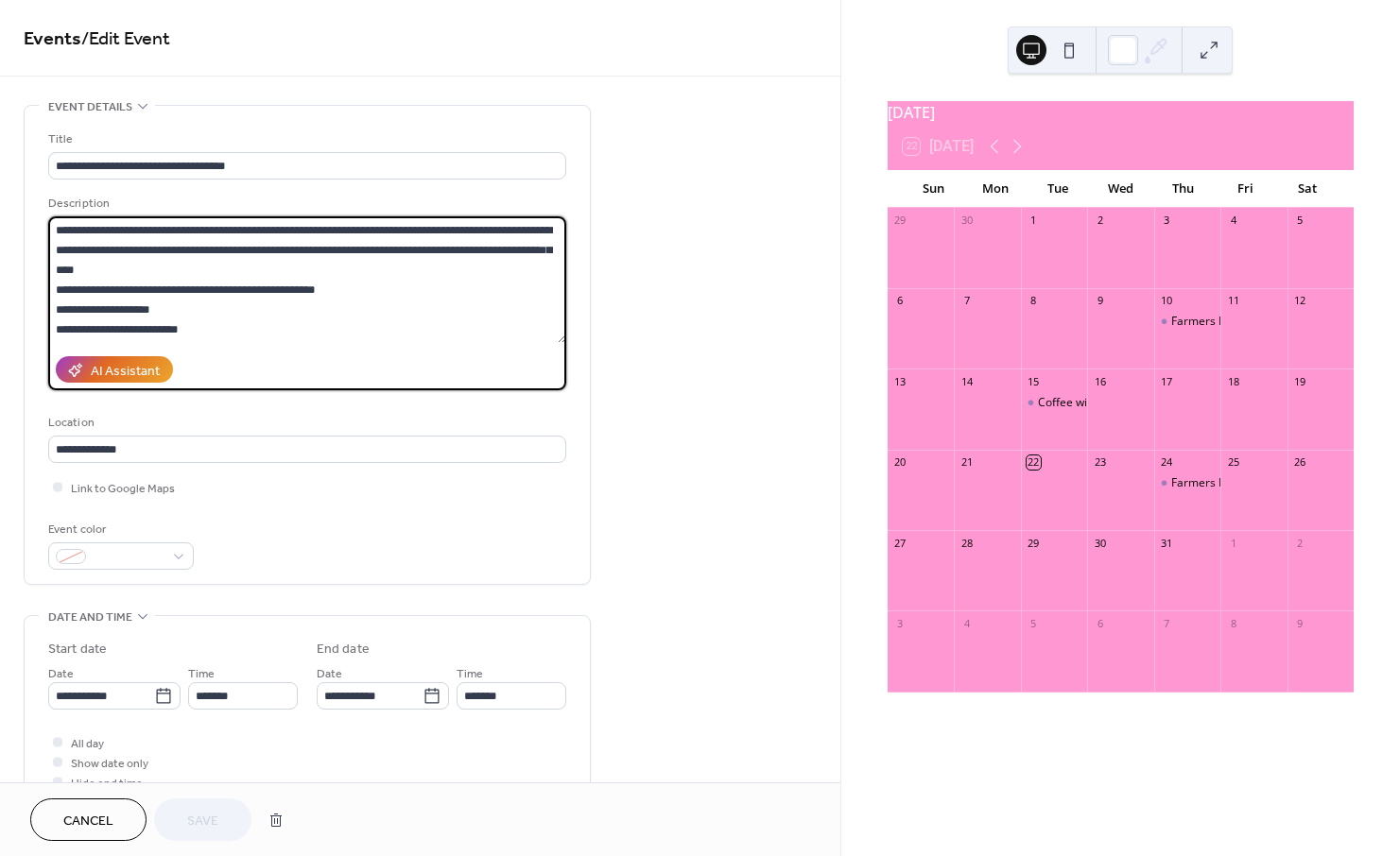 click on "**********" at bounding box center (307, 280) 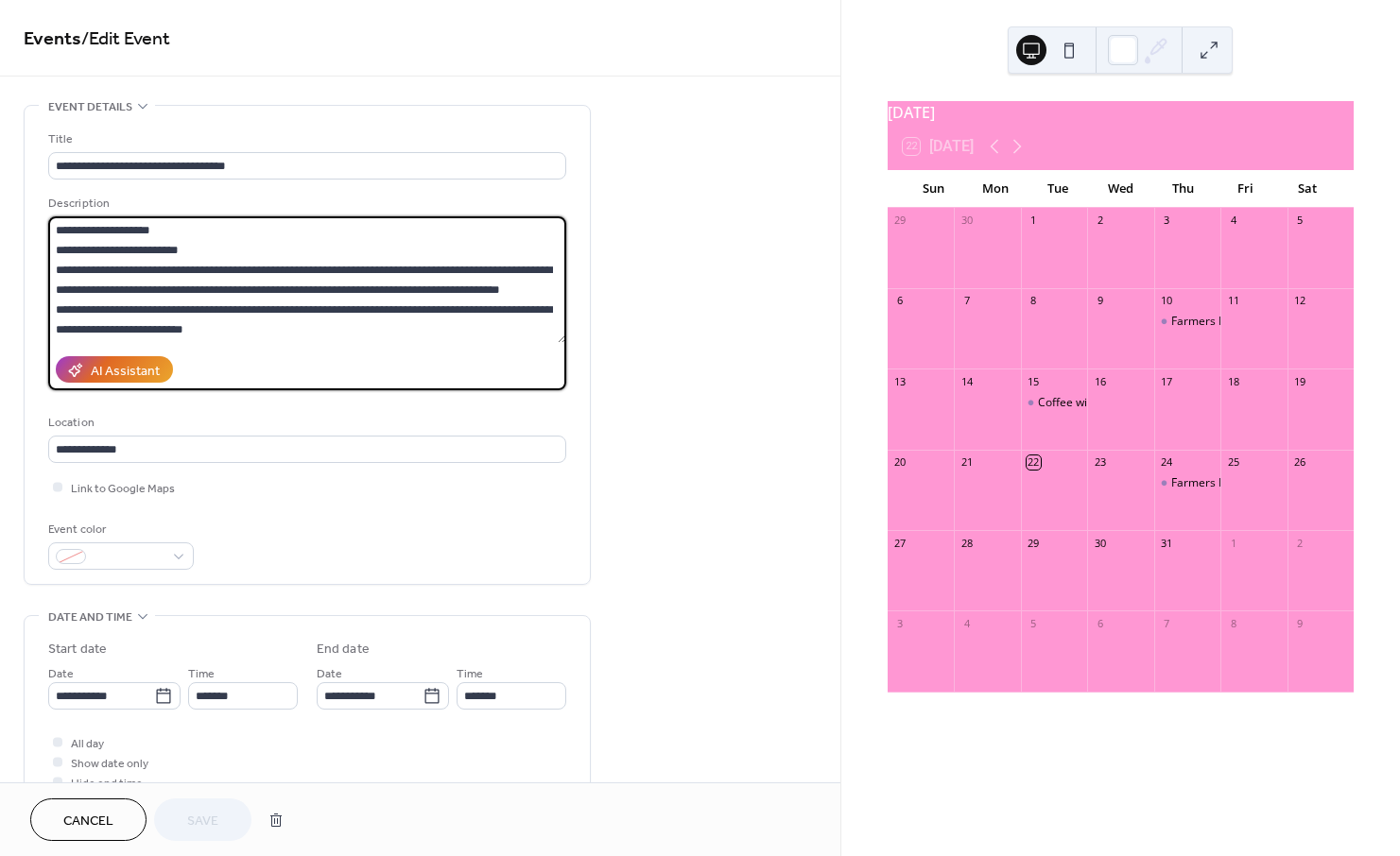 scroll, scrollTop: 0, scrollLeft: 0, axis: both 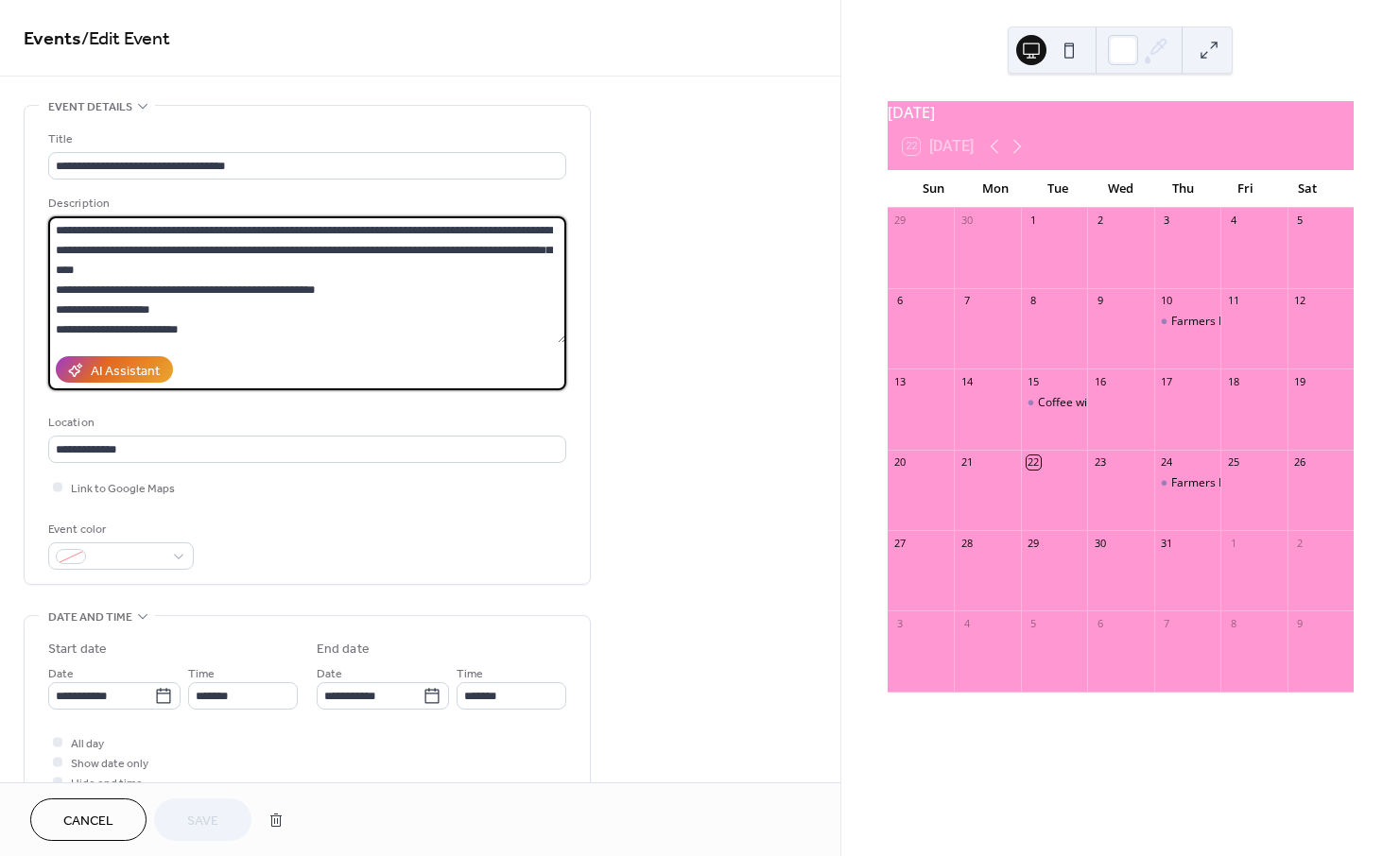 drag, startPoint x: 268, startPoint y: 334, endPoint x: 52, endPoint y: 149, distance: 284.39585 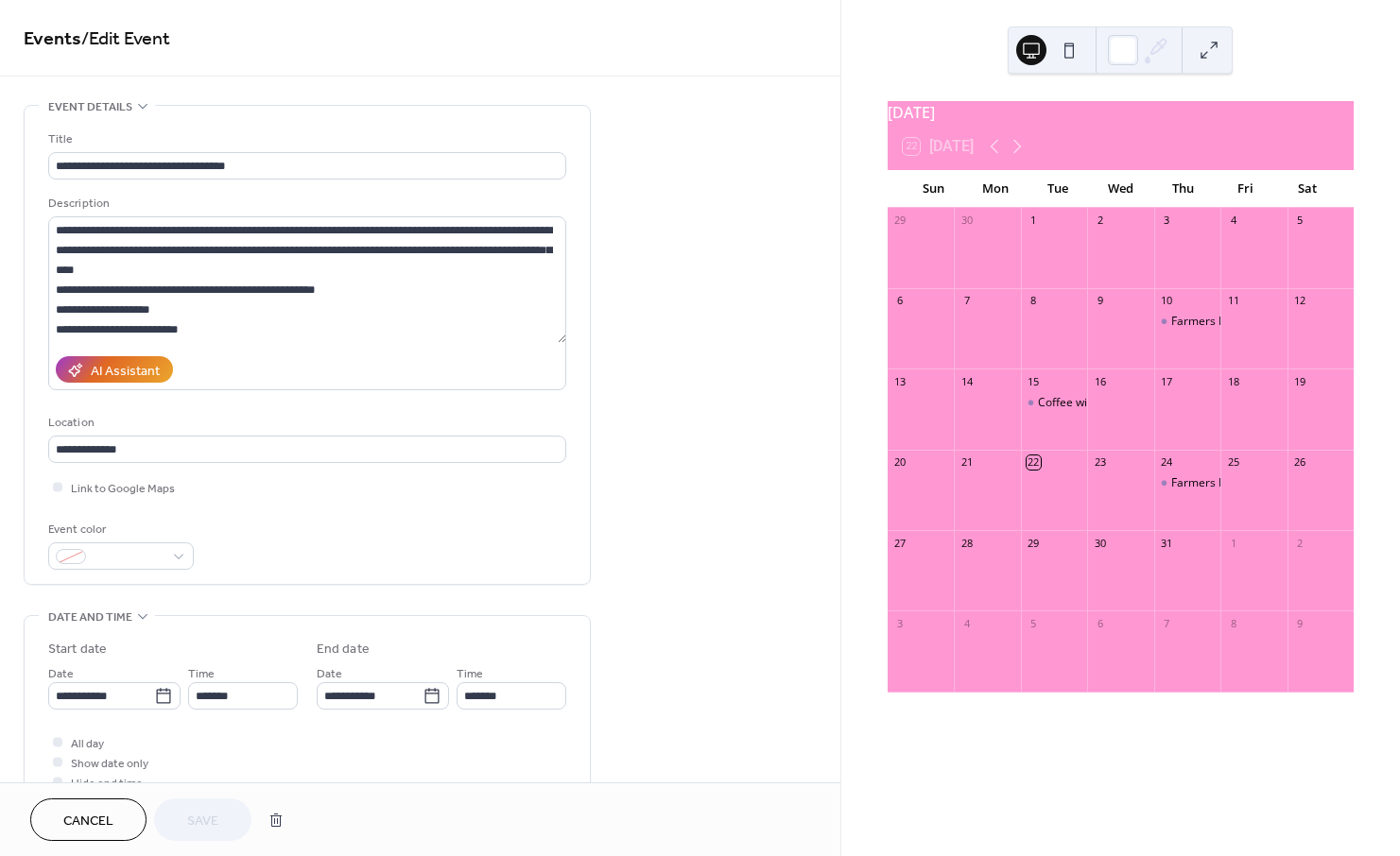 click on "Cancel" at bounding box center [88, 819] 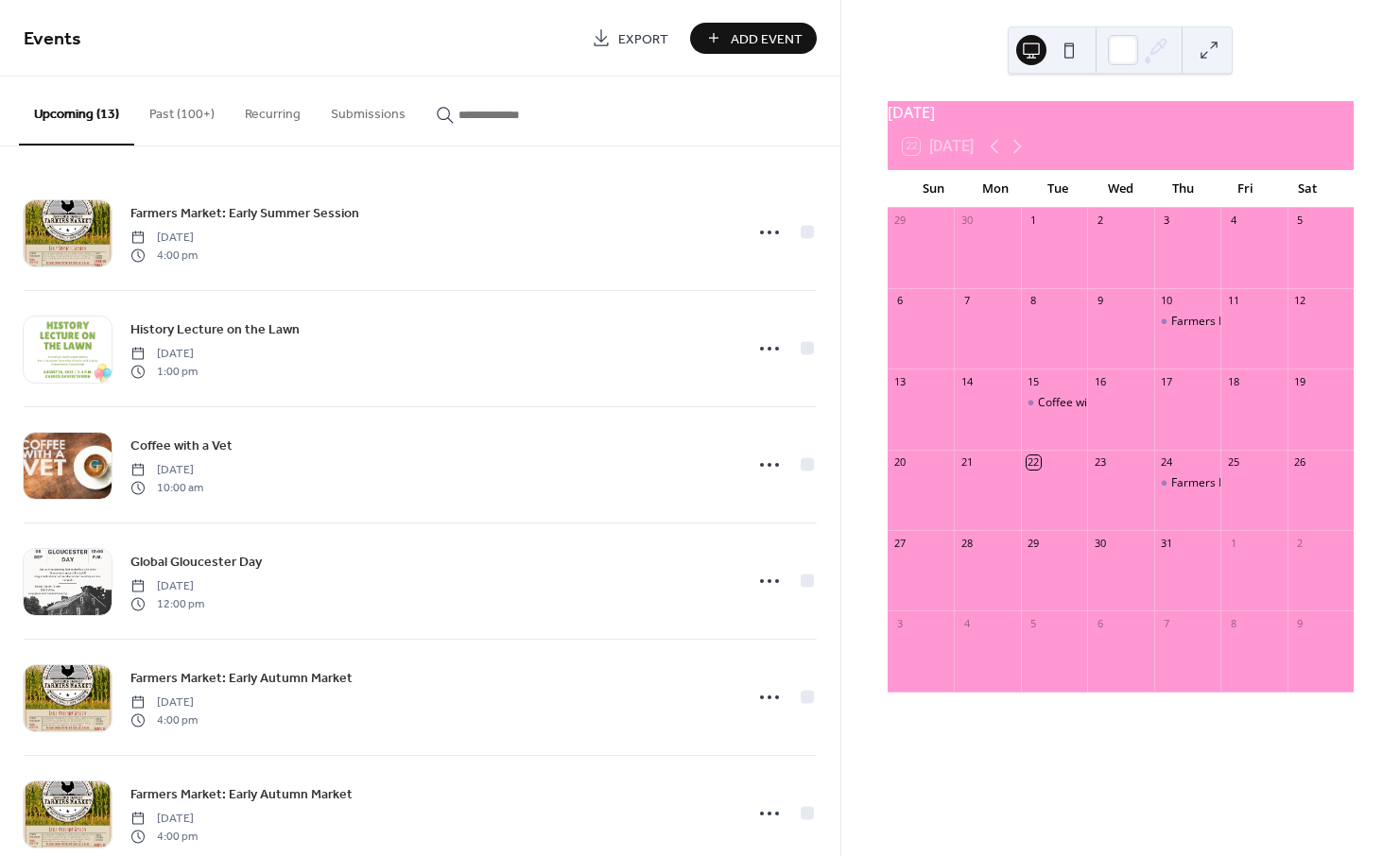 click on "Add Event" at bounding box center [767, 39] 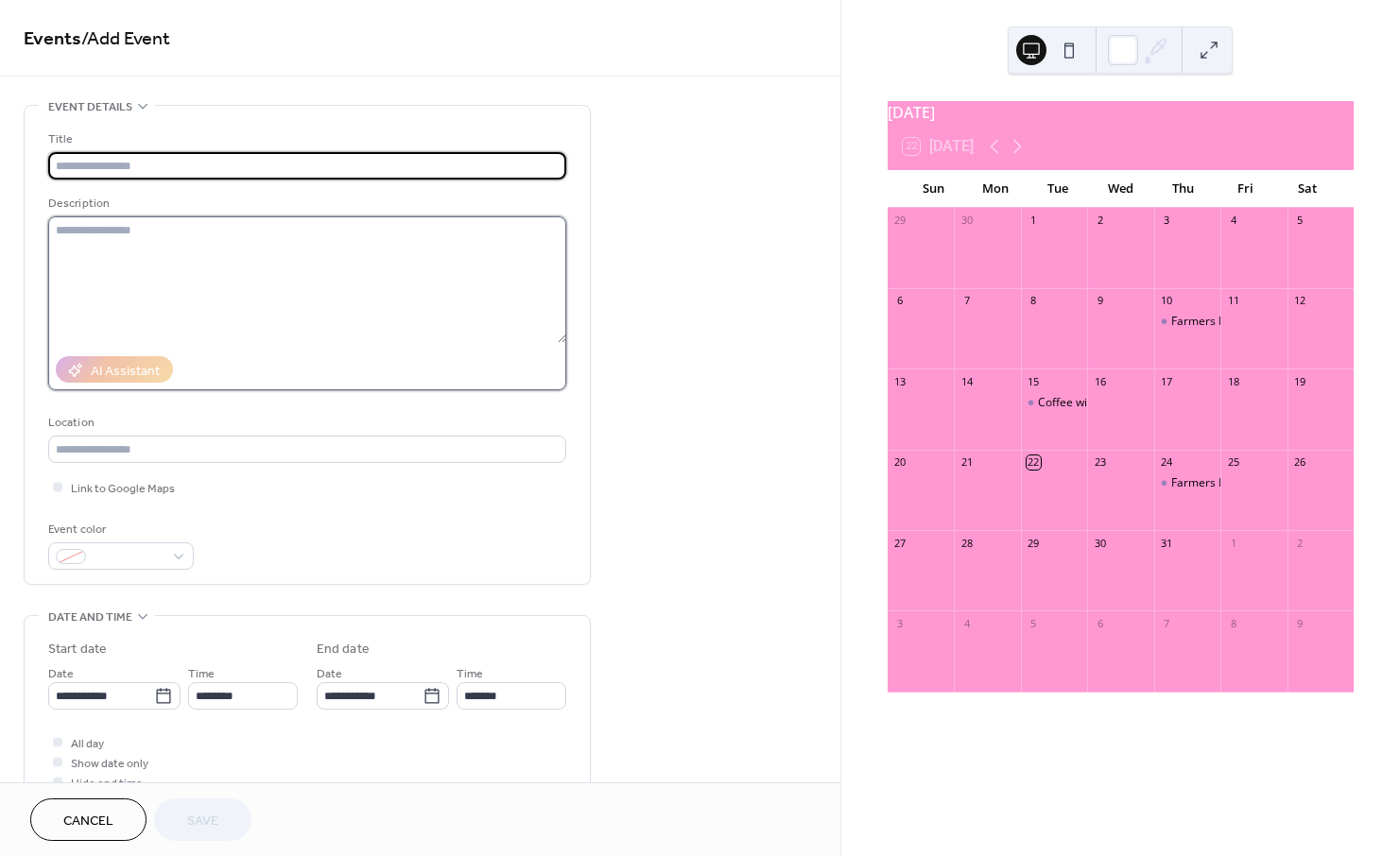 click at bounding box center (307, 280) 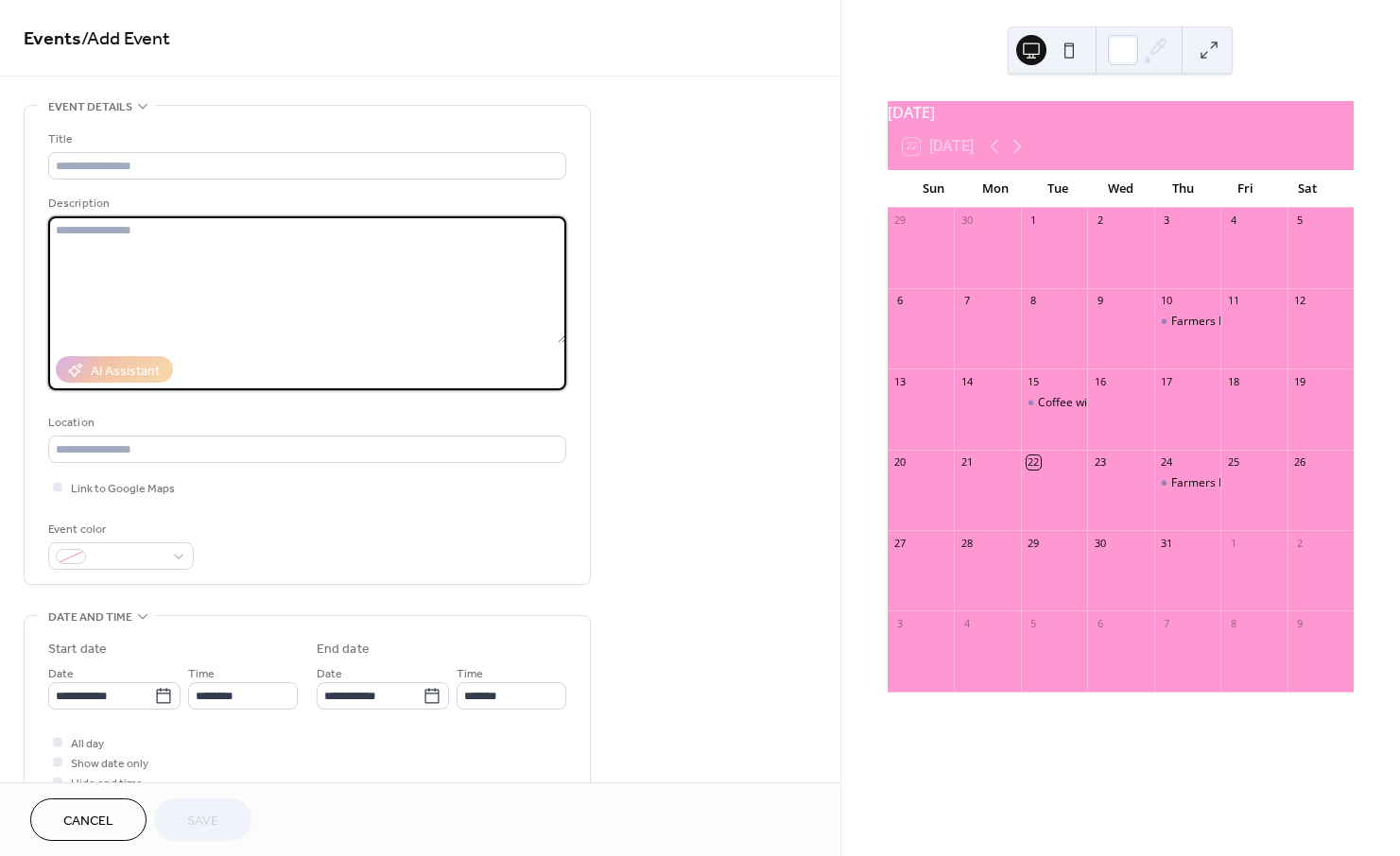 paste on "**********" 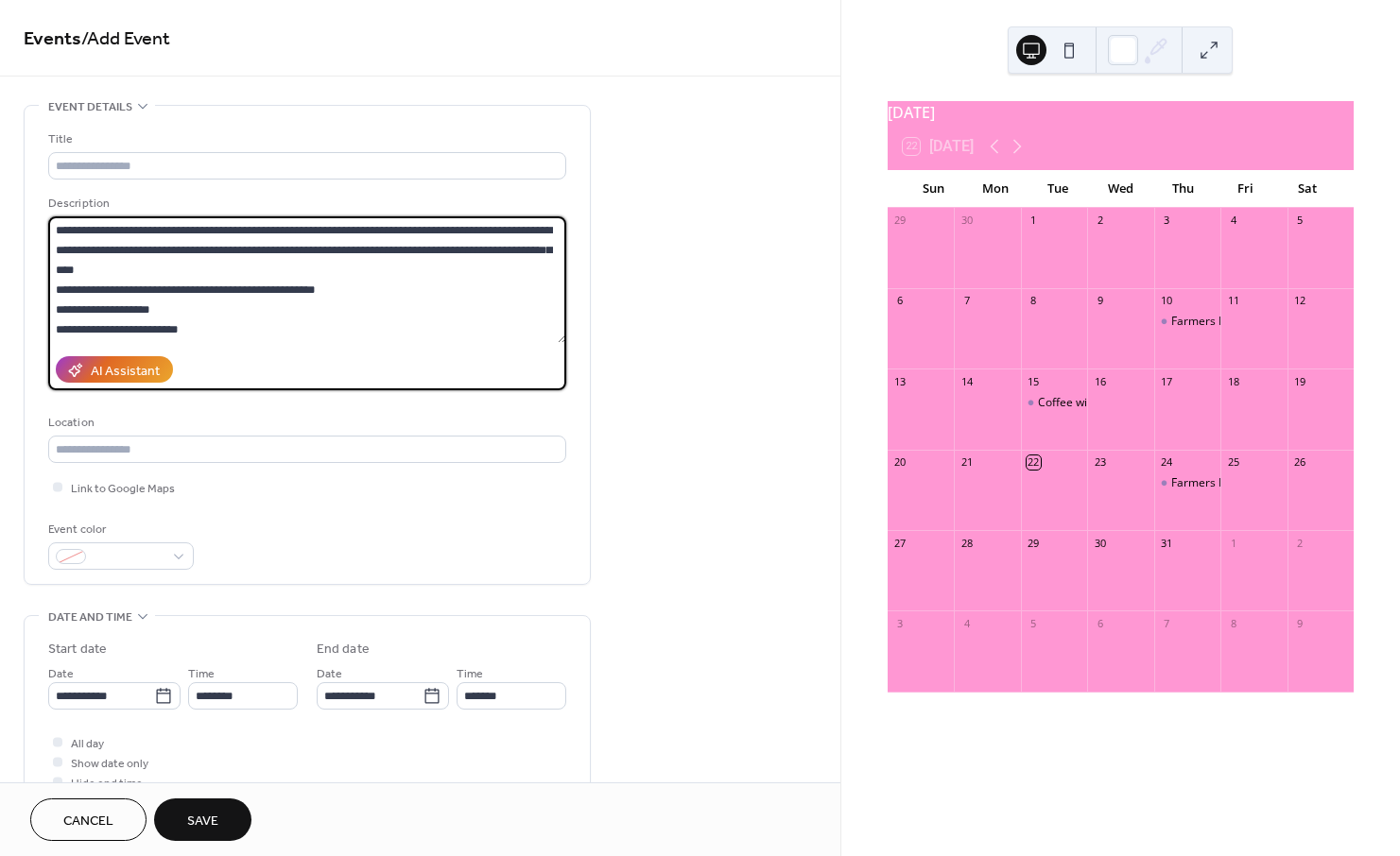 scroll, scrollTop: 96, scrollLeft: 0, axis: vertical 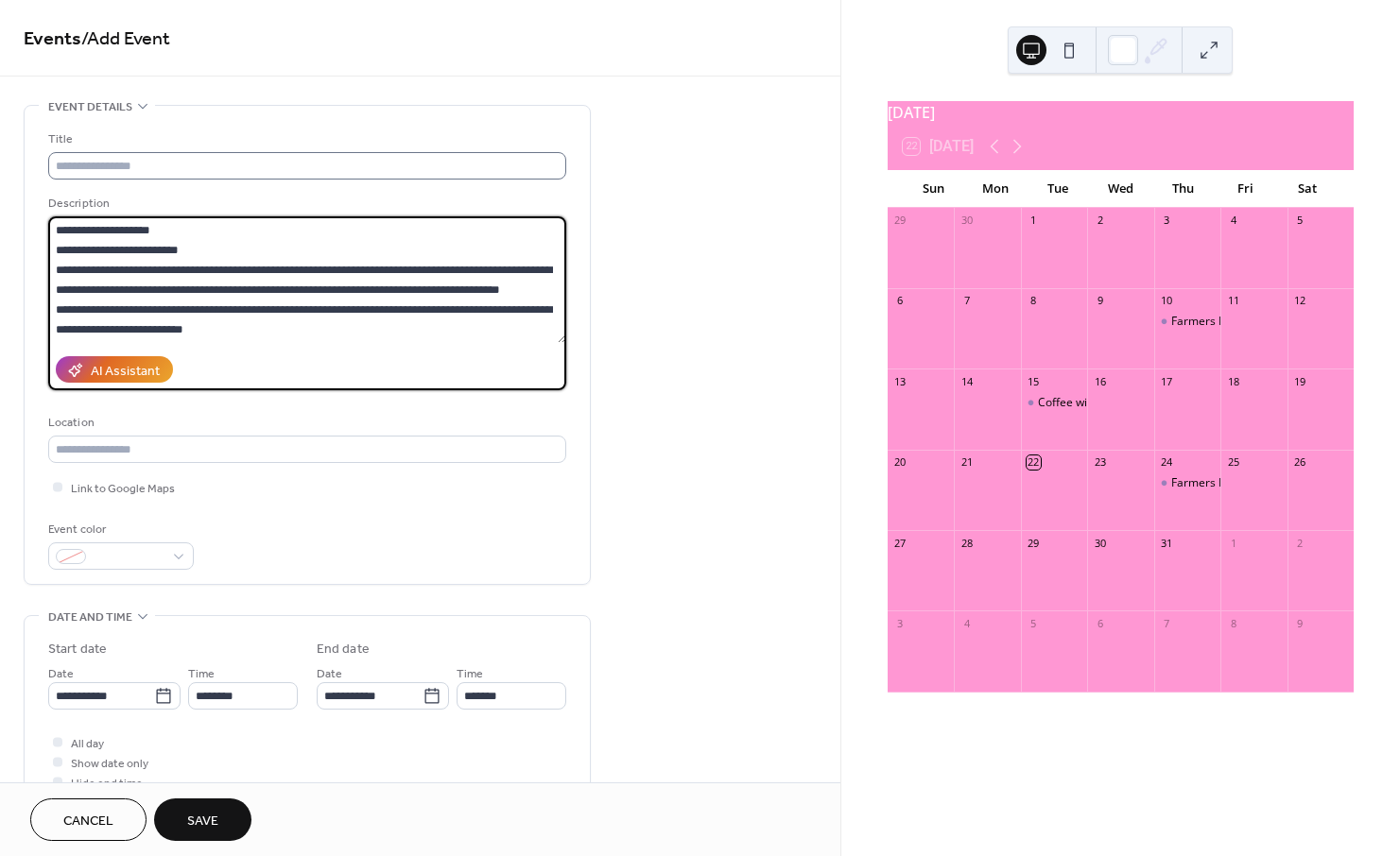 type on "**********" 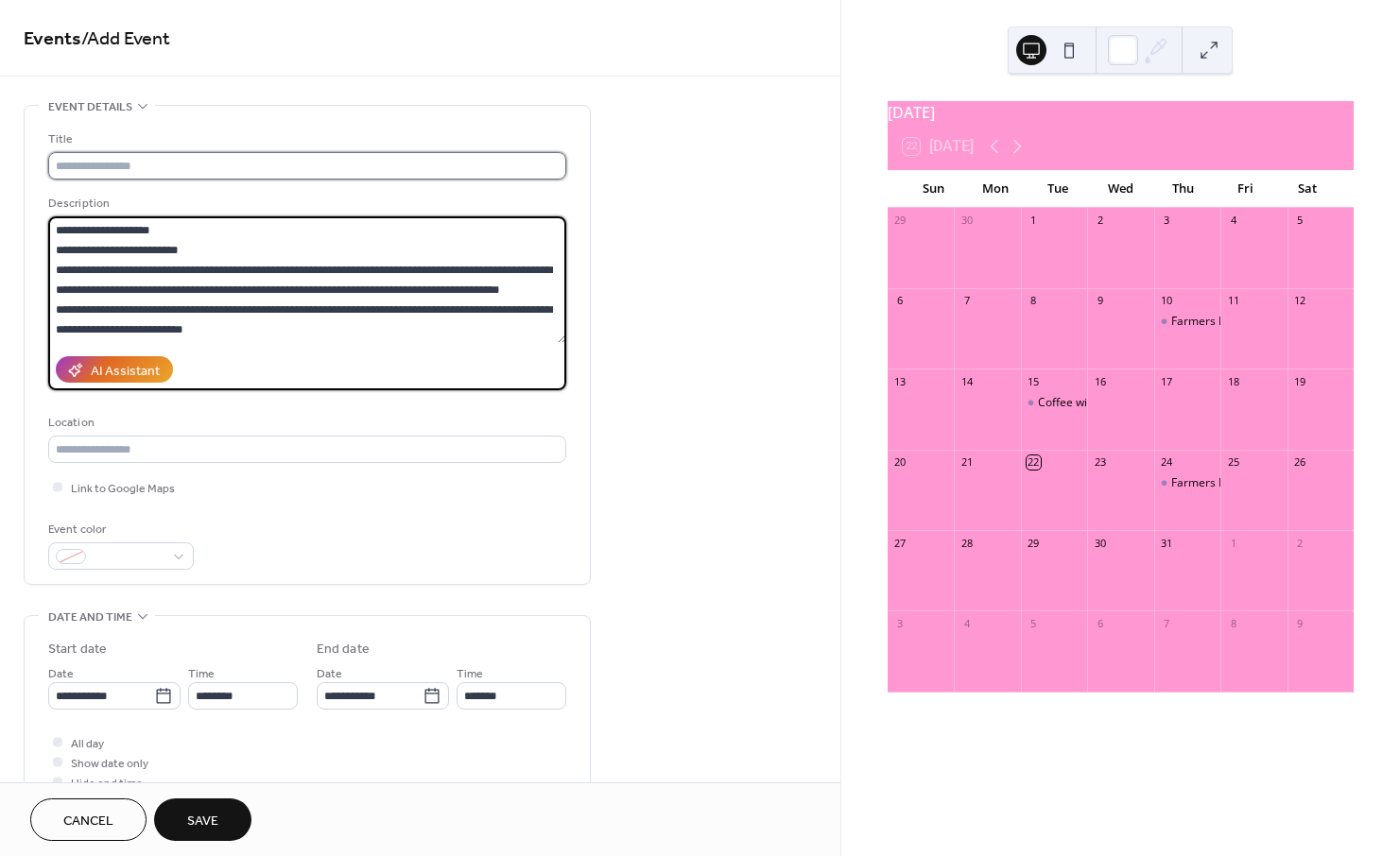 click at bounding box center (307, 165) 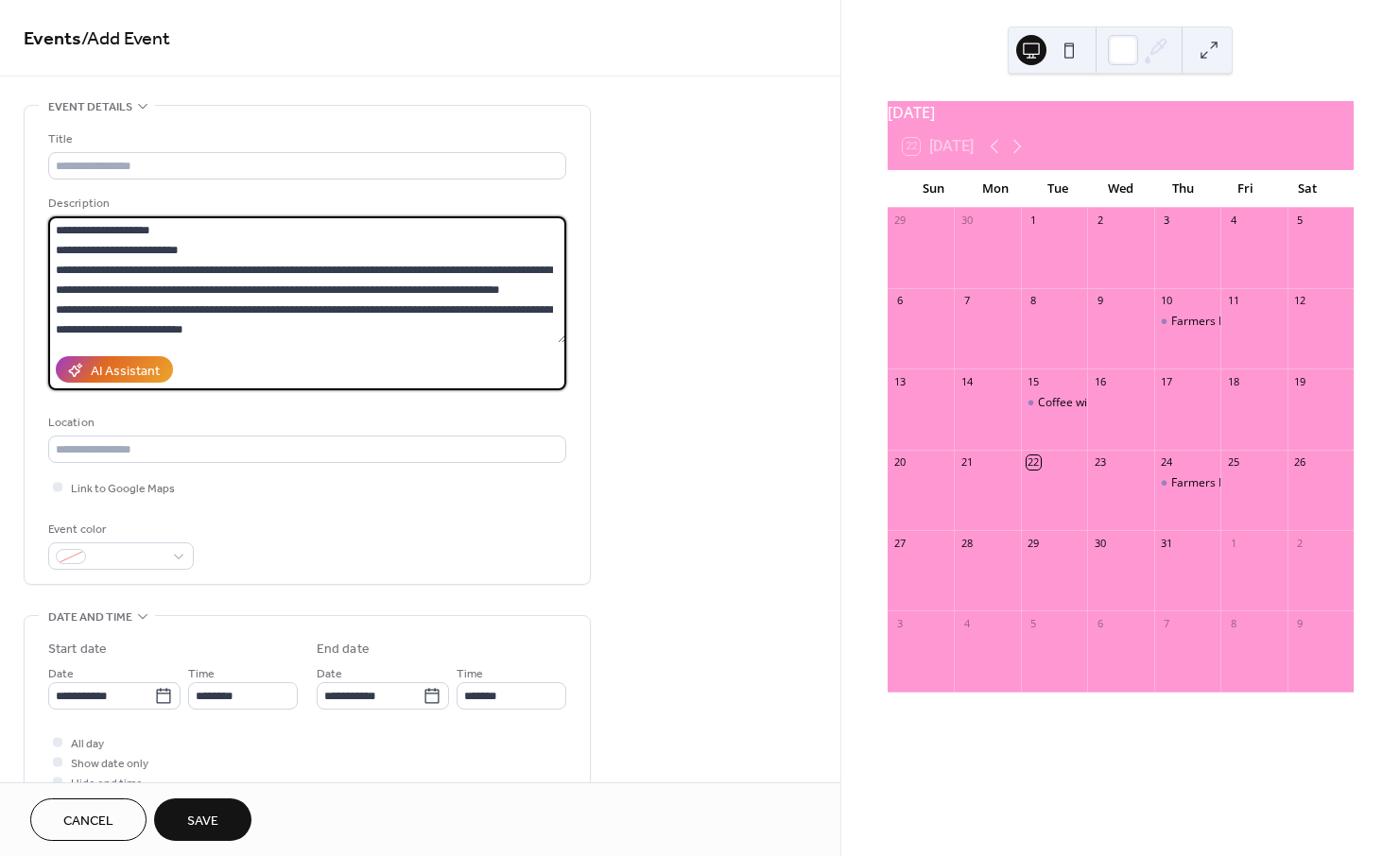 click on "**********" at bounding box center (307, 280) 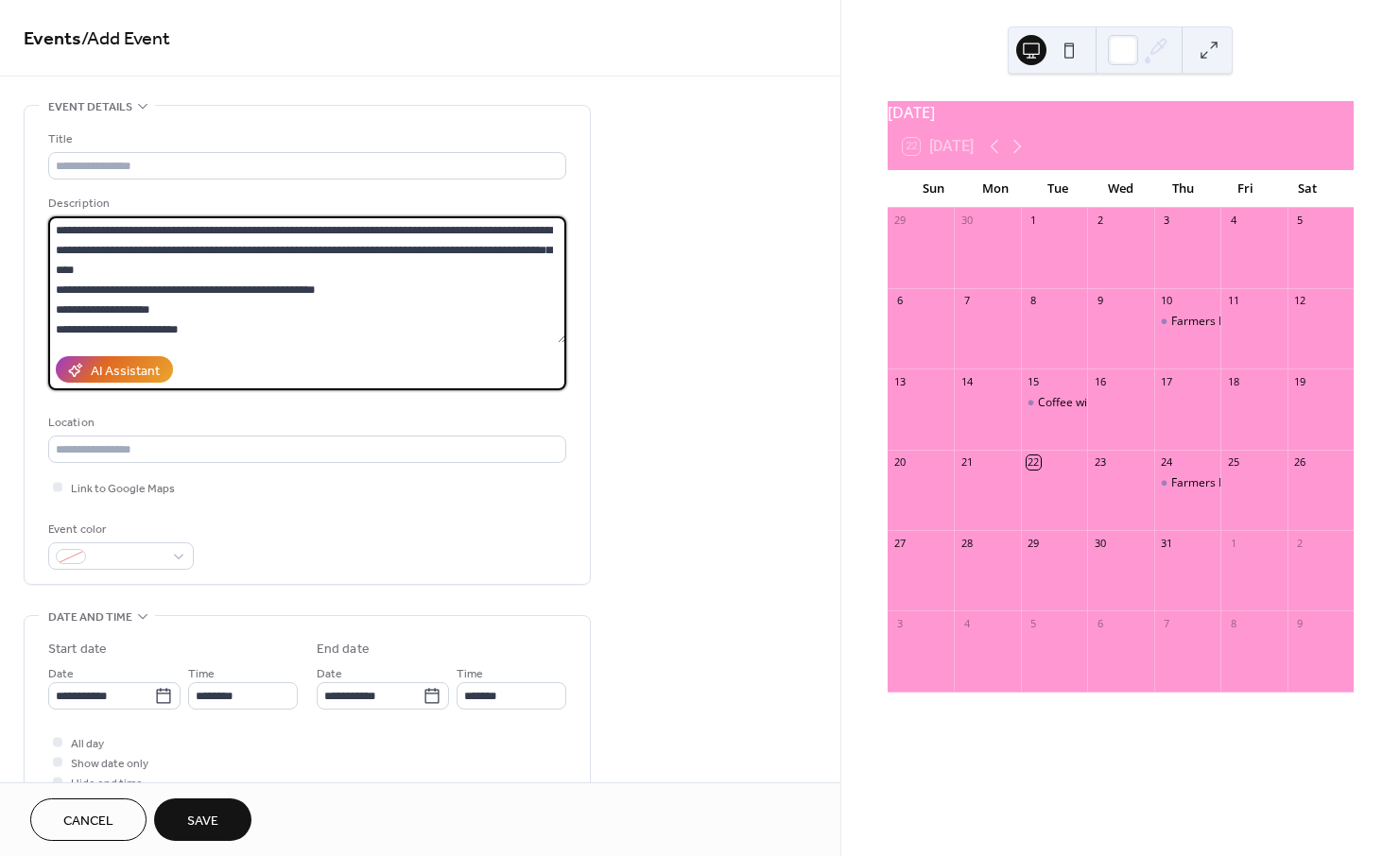 click on "**********" at bounding box center (307, 350) 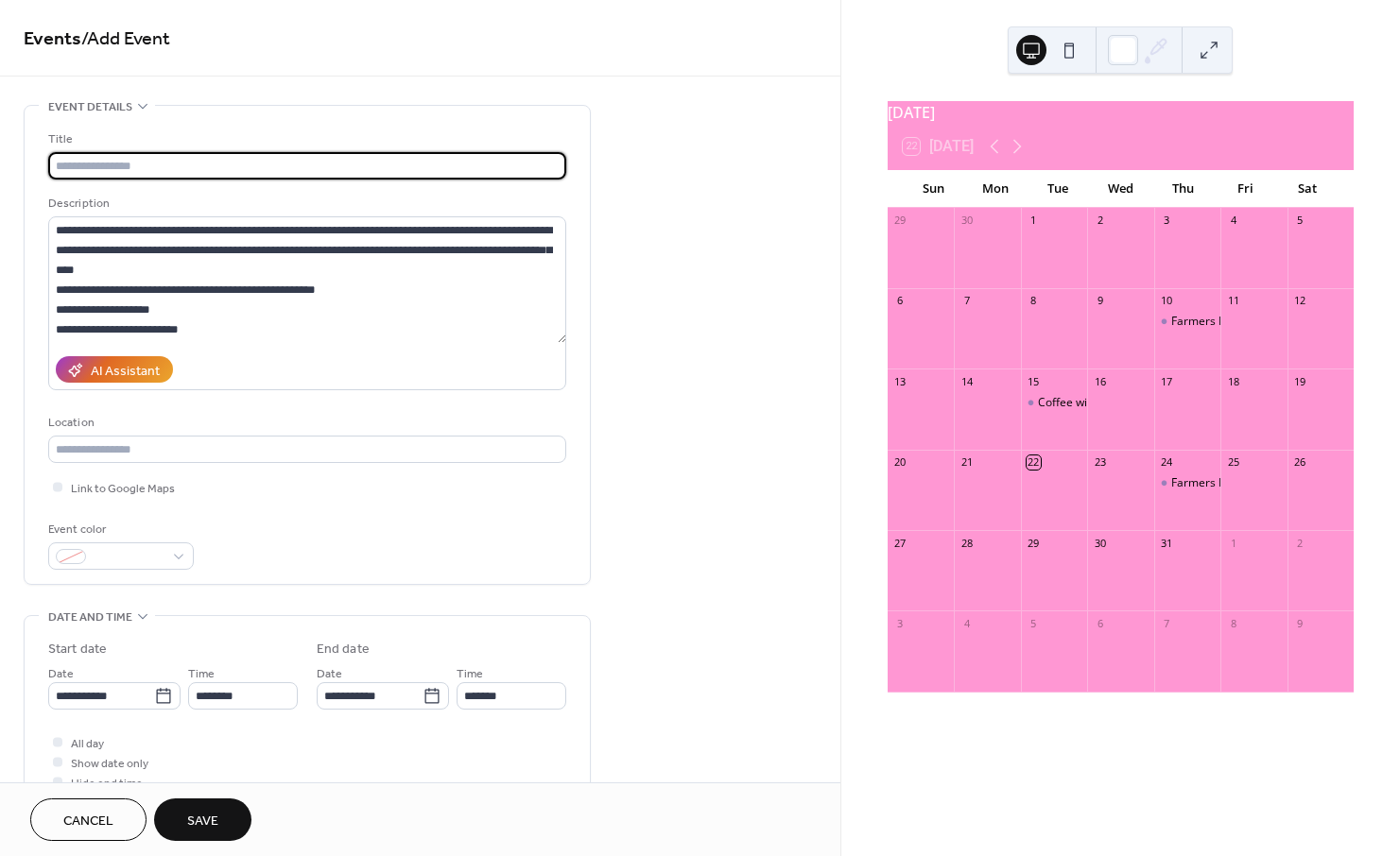 click at bounding box center (307, 165) 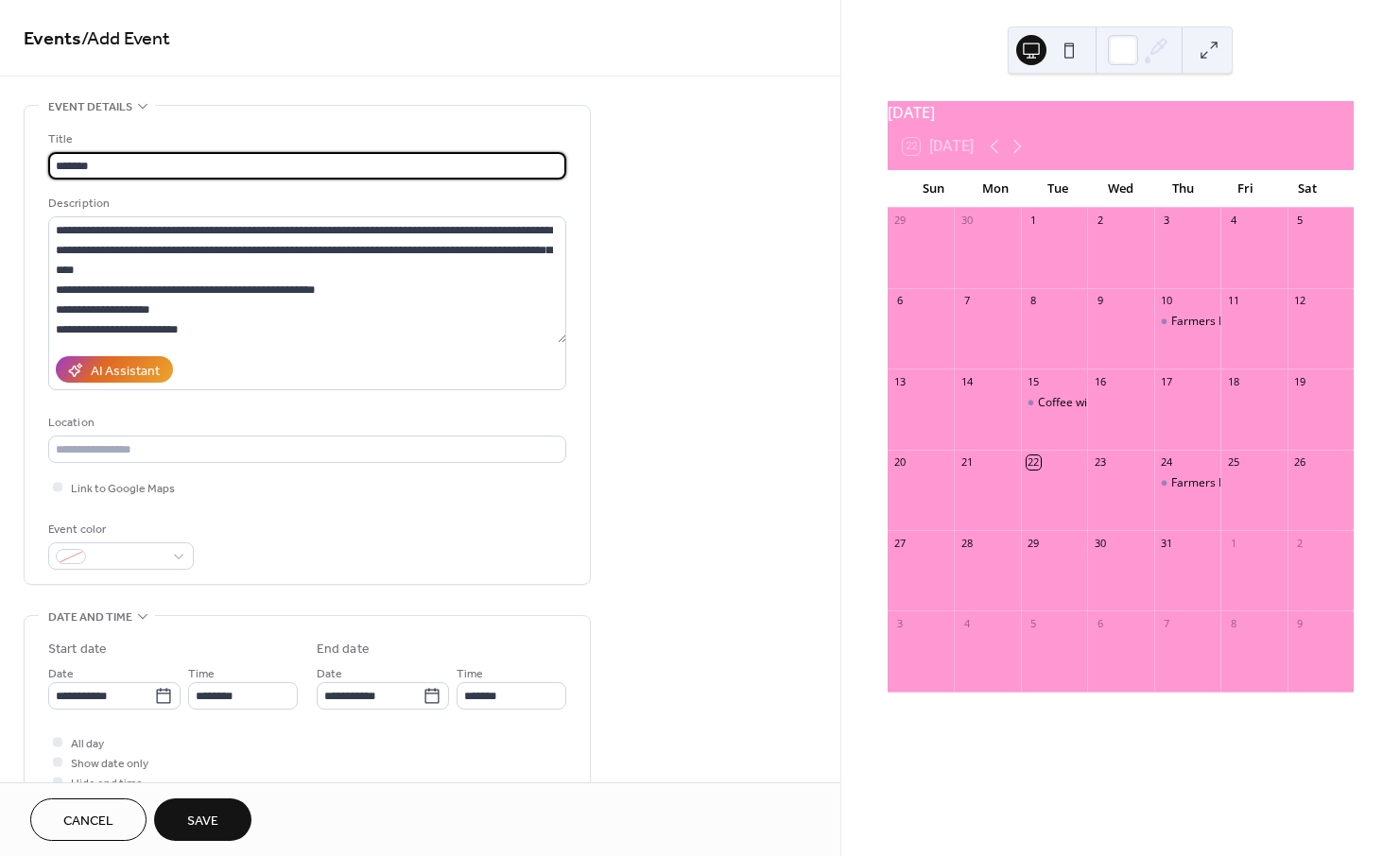type on "**********" 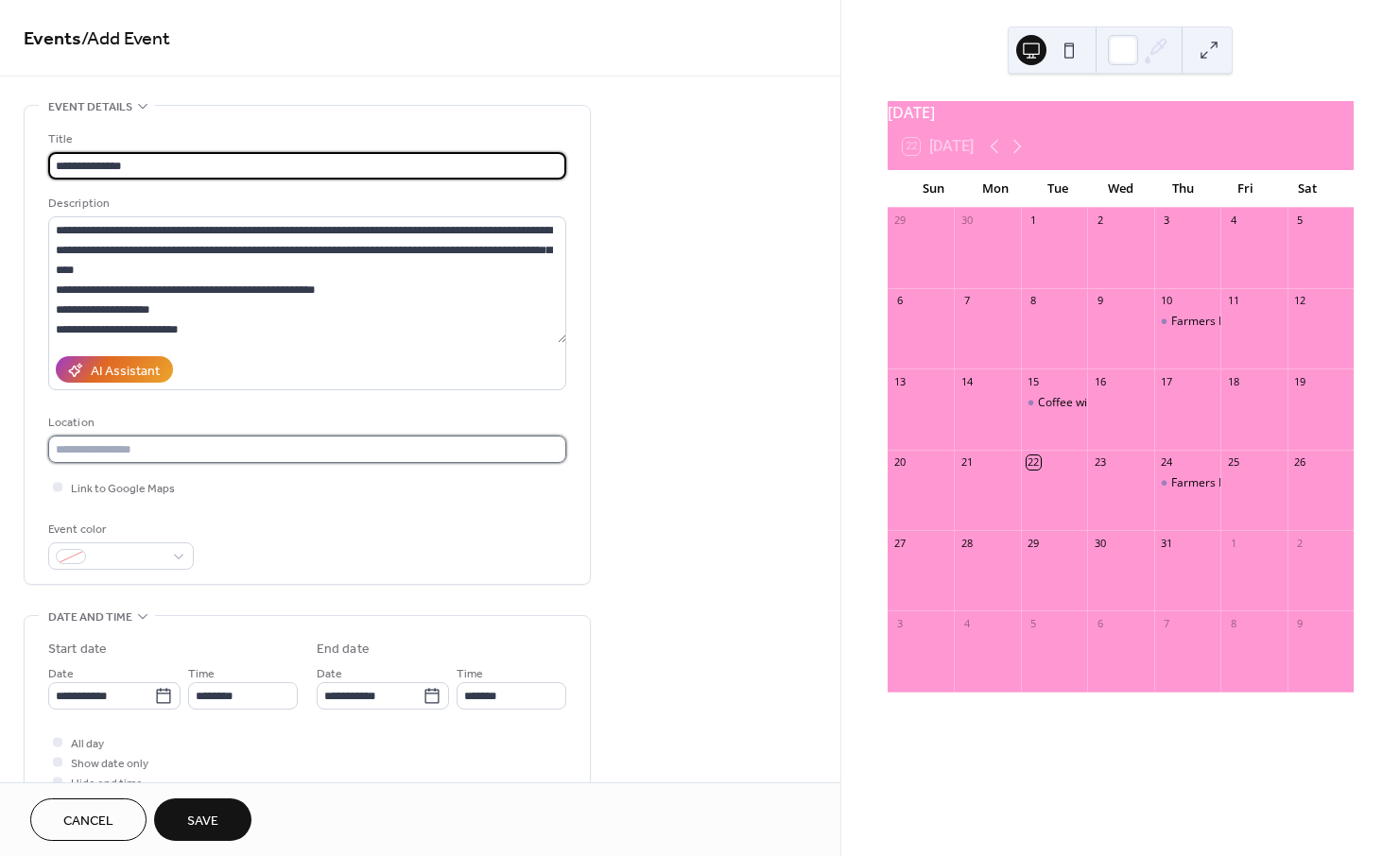 click at bounding box center [307, 449] 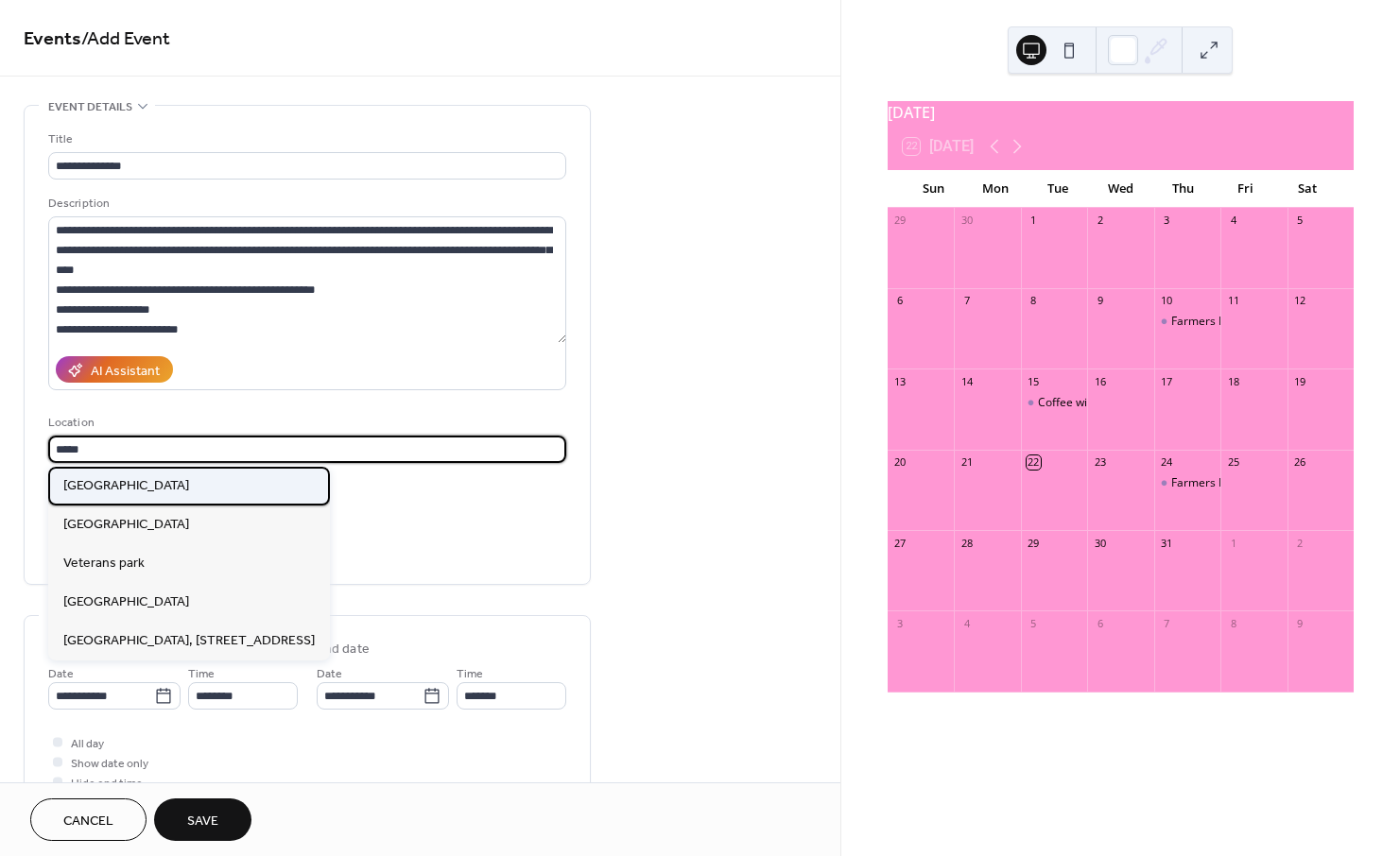 click on "[GEOGRAPHIC_DATA]" at bounding box center (189, 486) 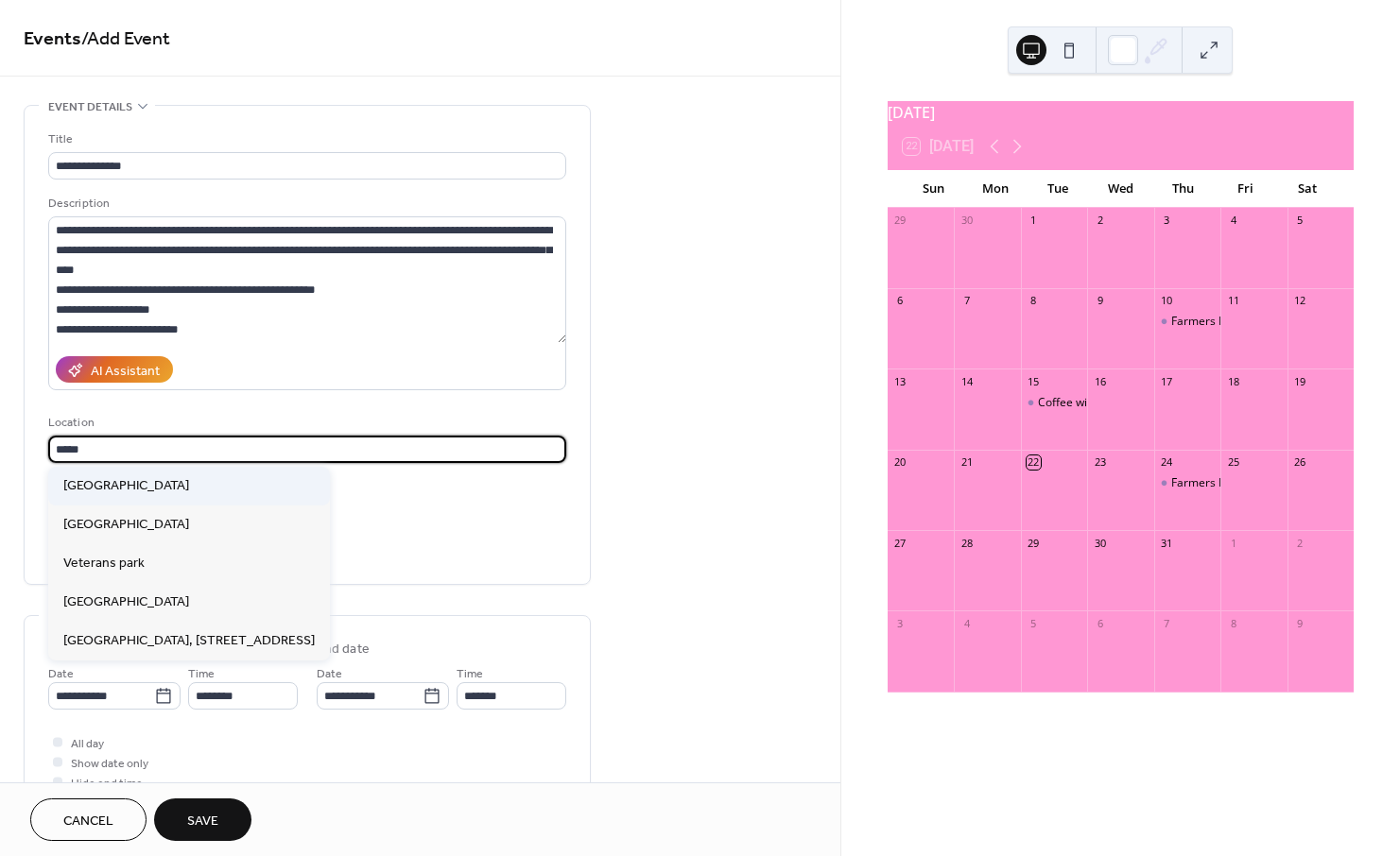 type on "**********" 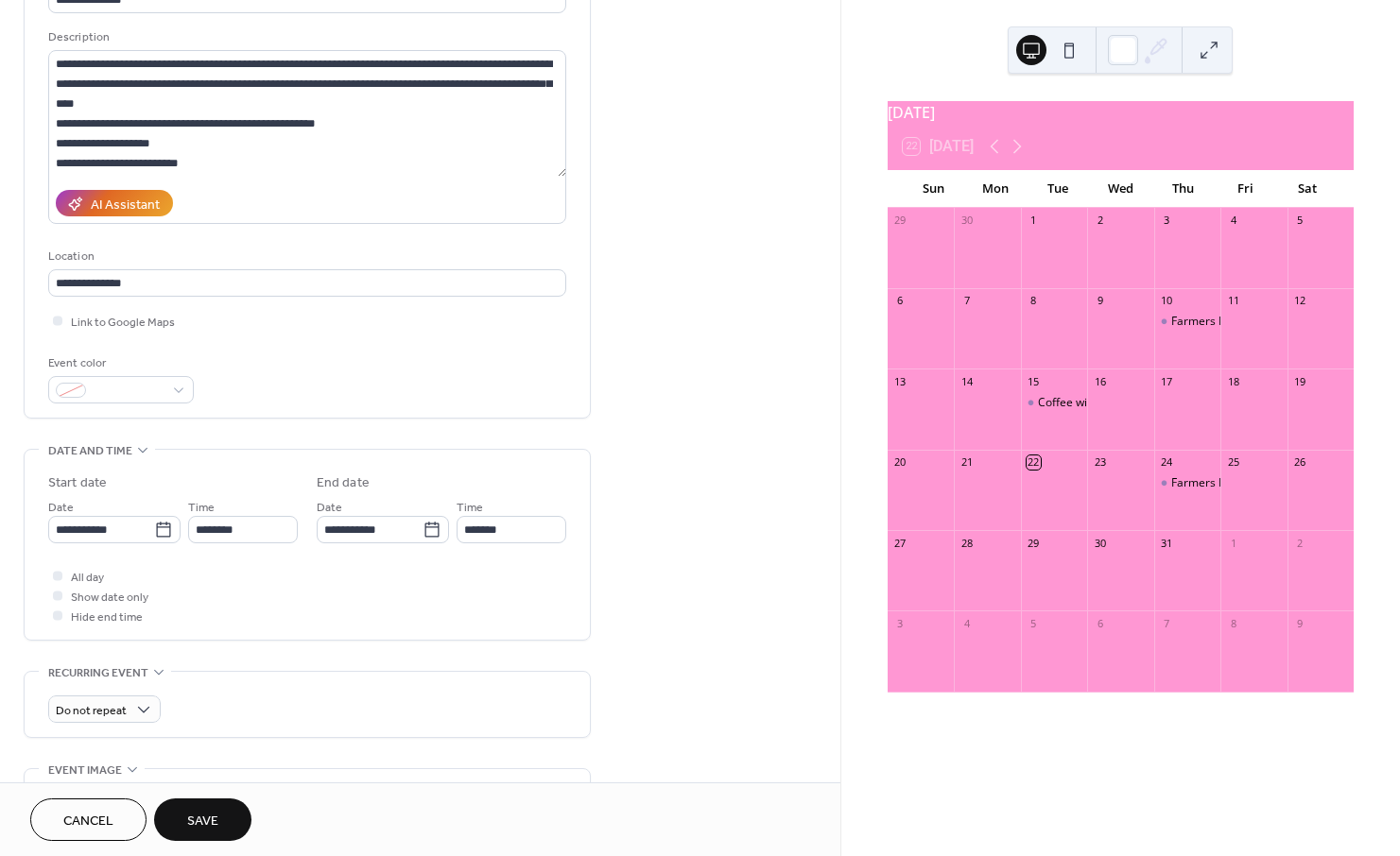 scroll, scrollTop: 173, scrollLeft: 0, axis: vertical 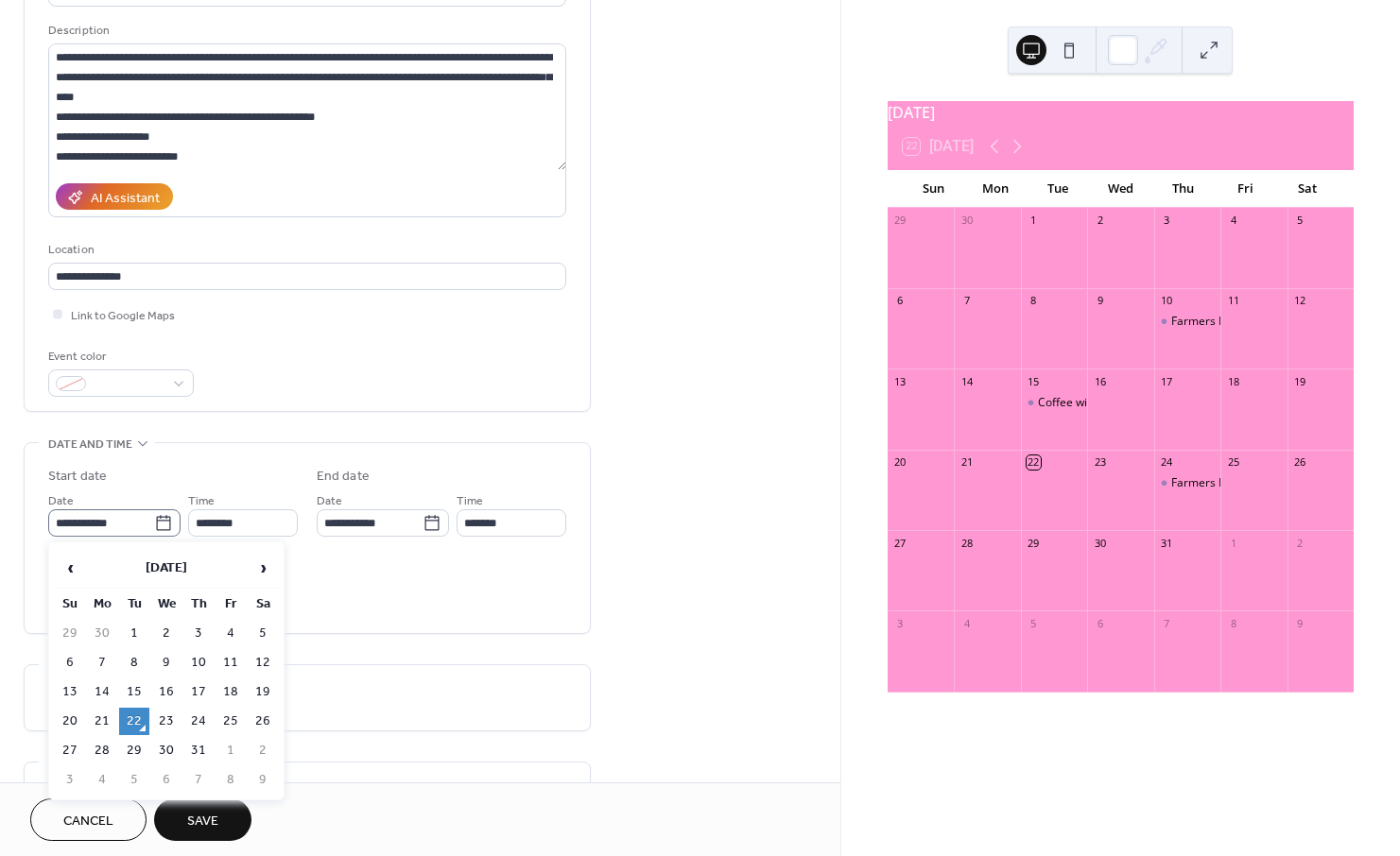 click 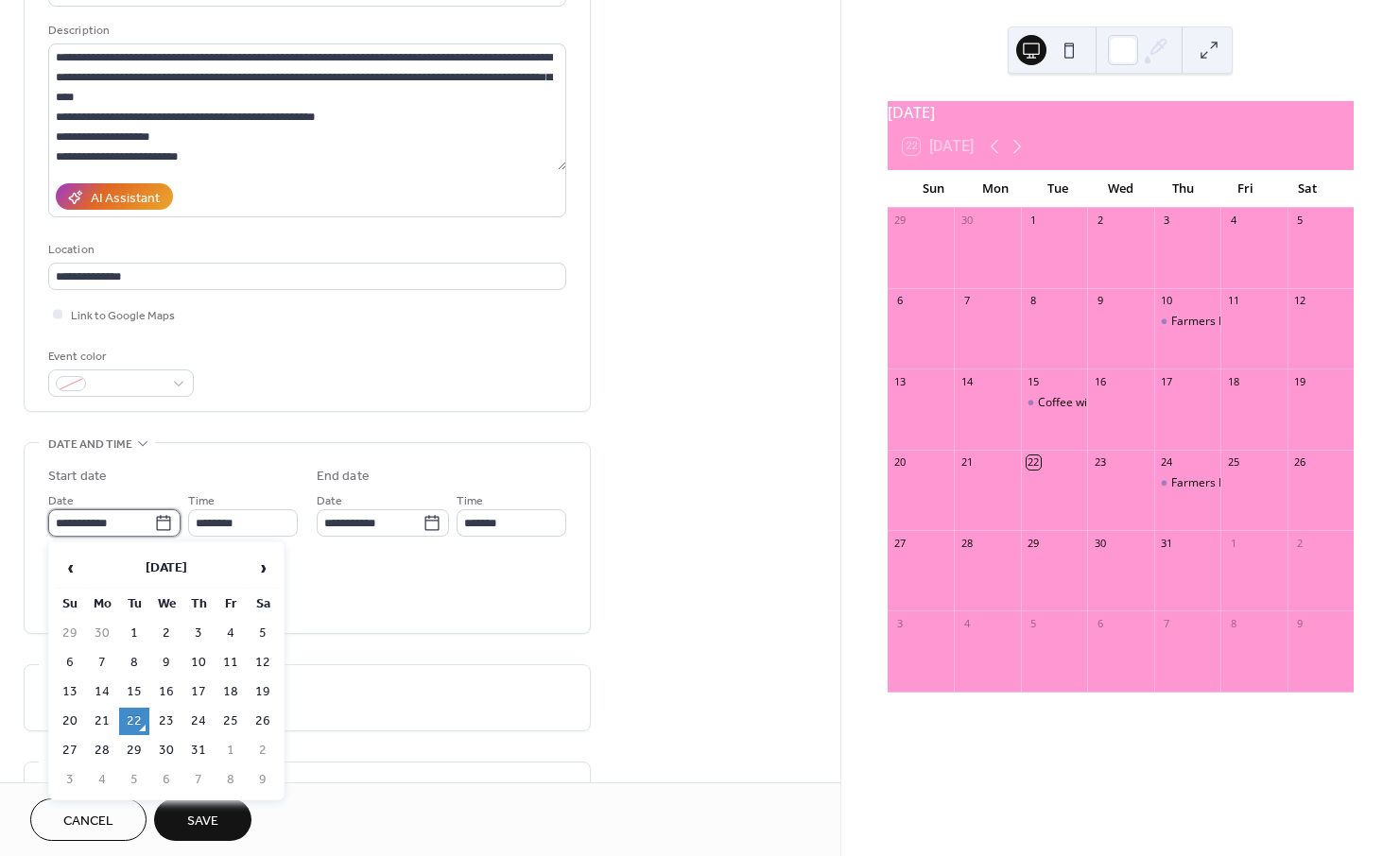 click on "**********" at bounding box center (101, 522) 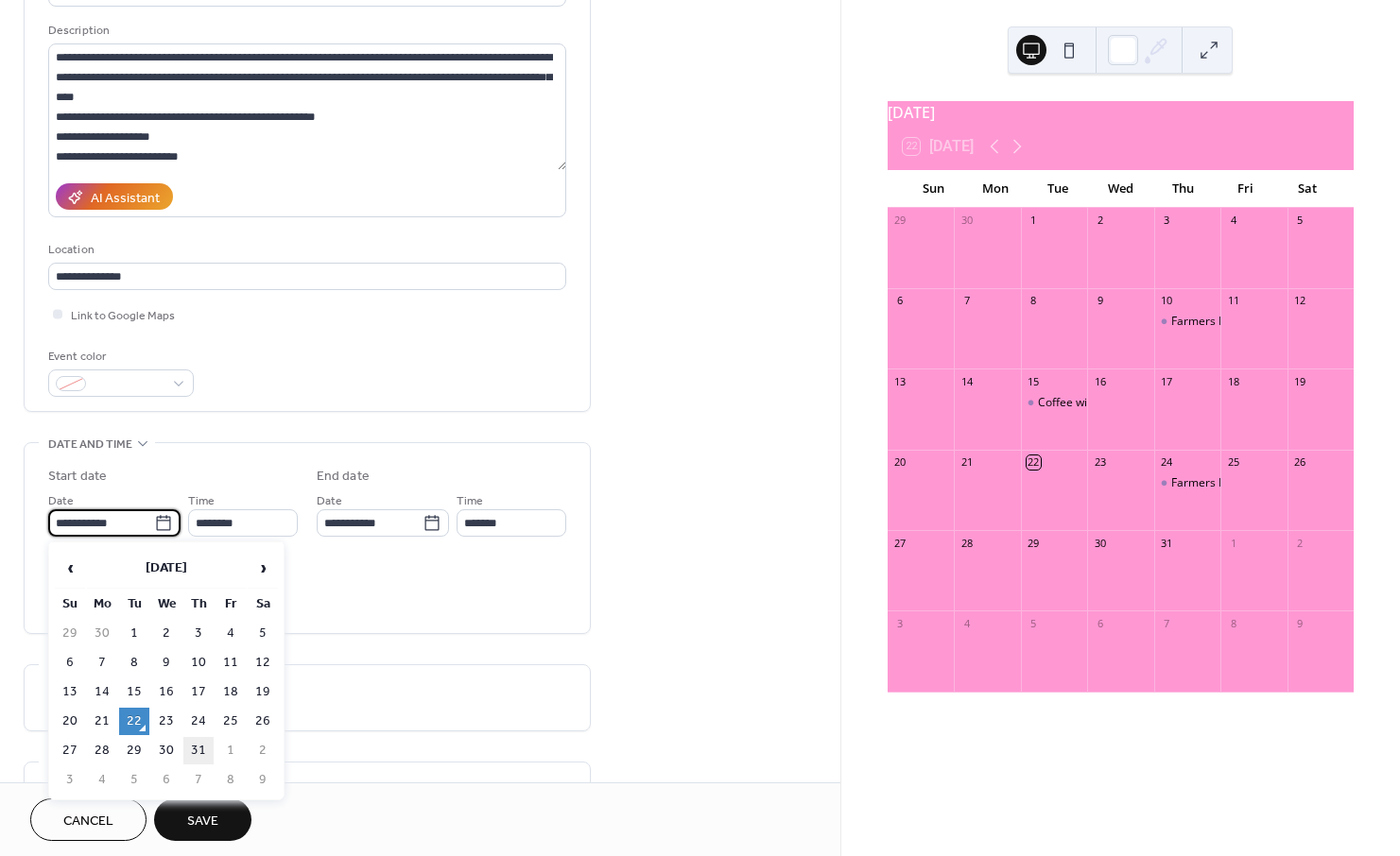 click on "31" at bounding box center [199, 750] 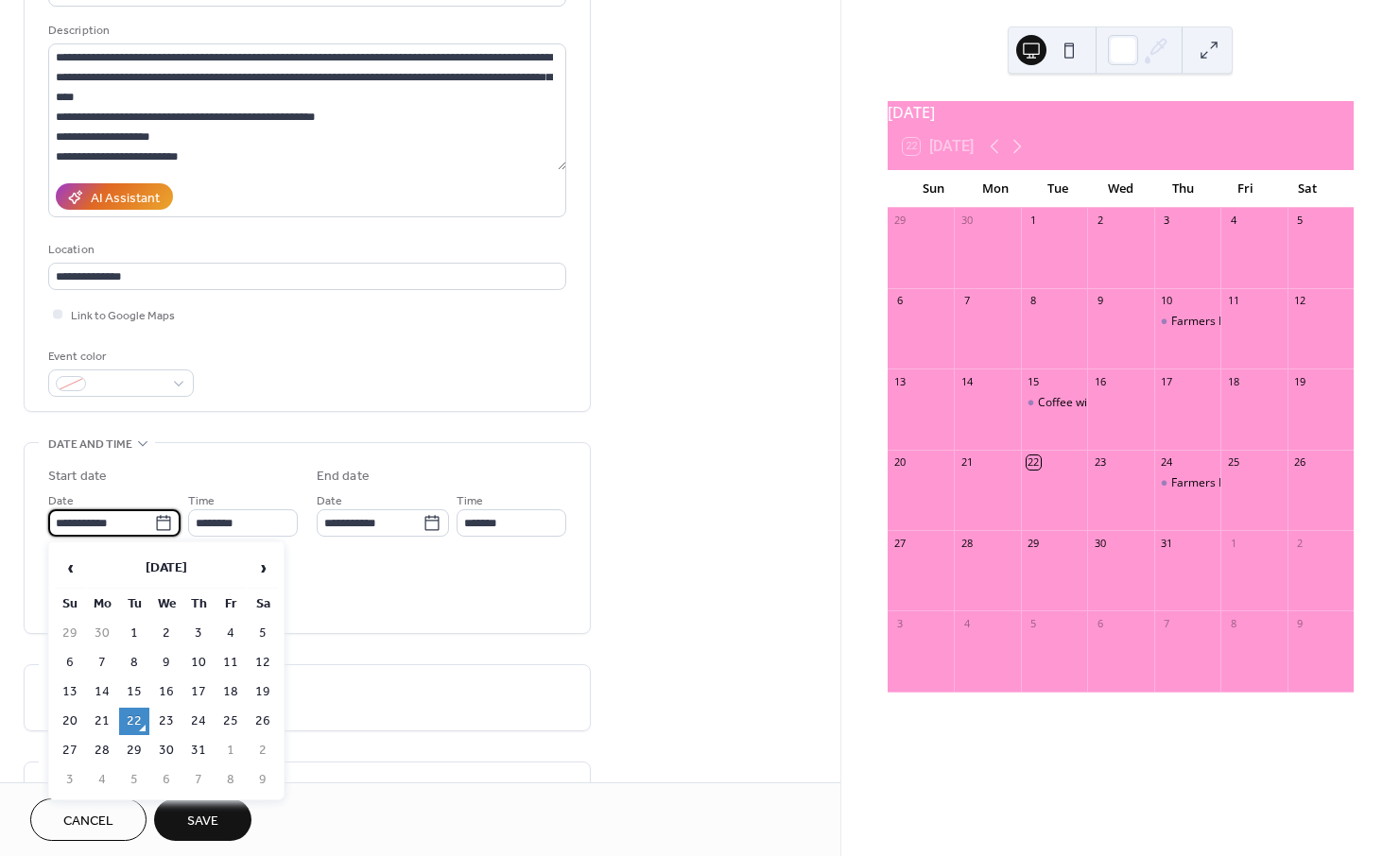 type on "**********" 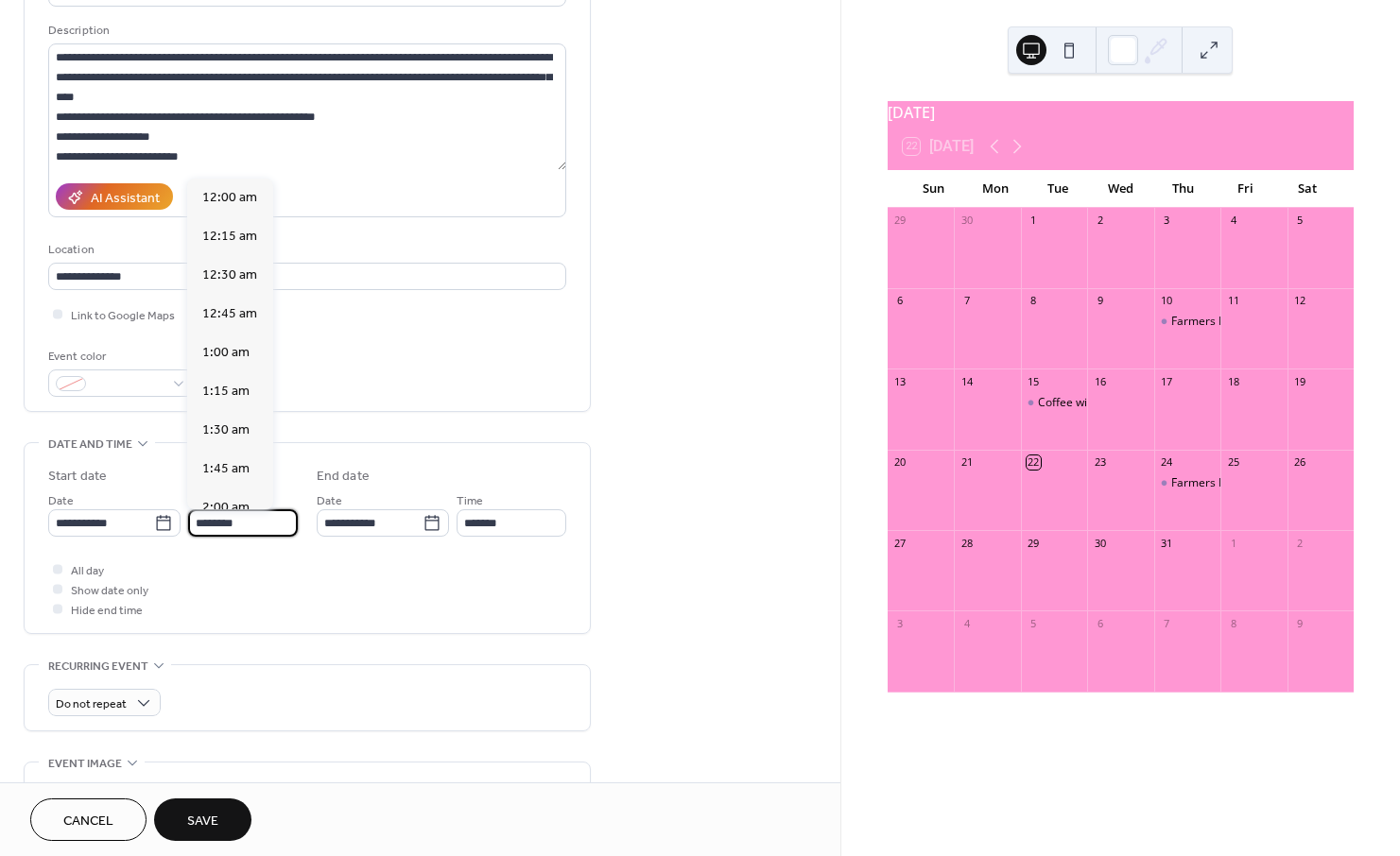 click on "********" at bounding box center (243, 522) 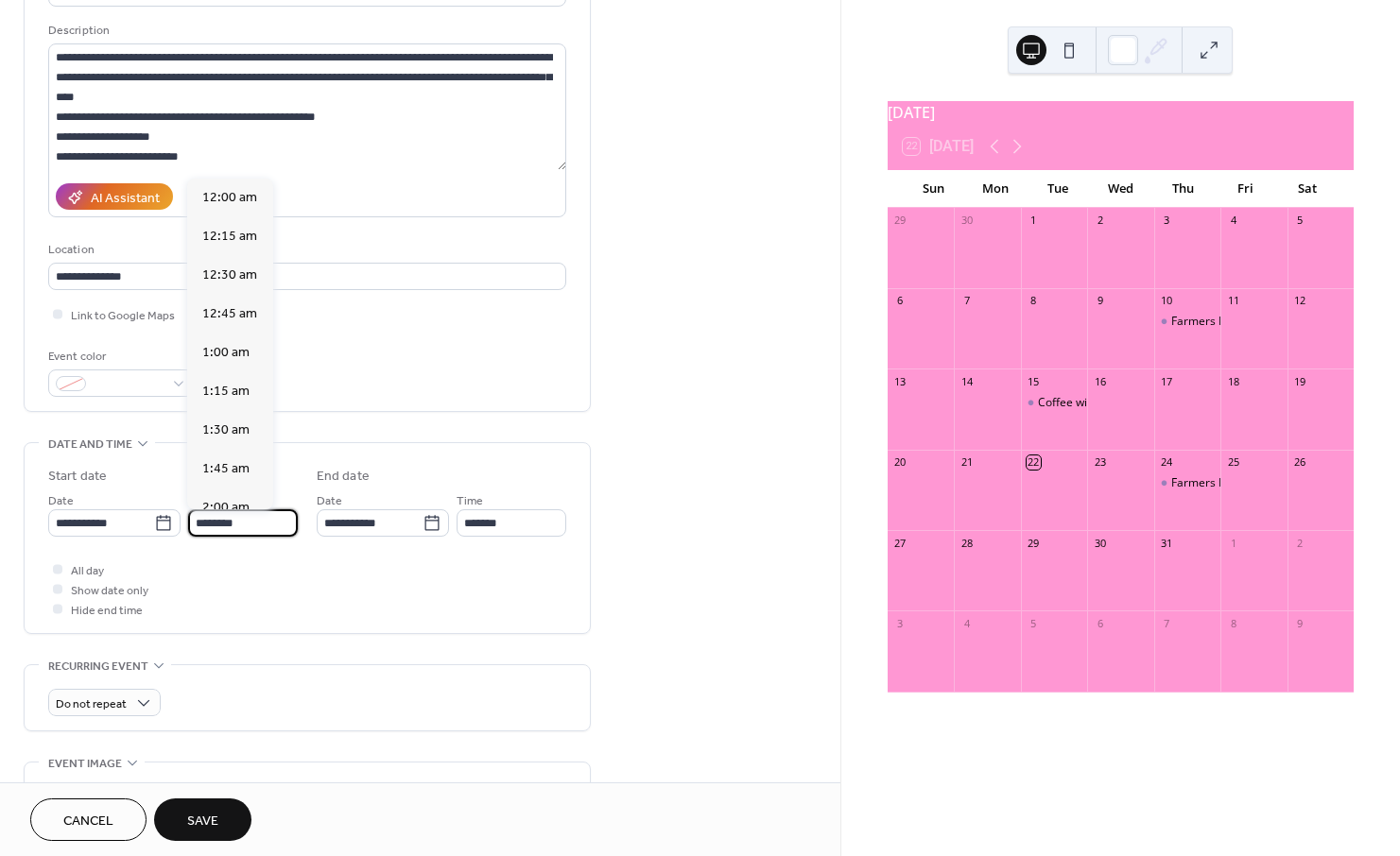 scroll, scrollTop: 1837, scrollLeft: 0, axis: vertical 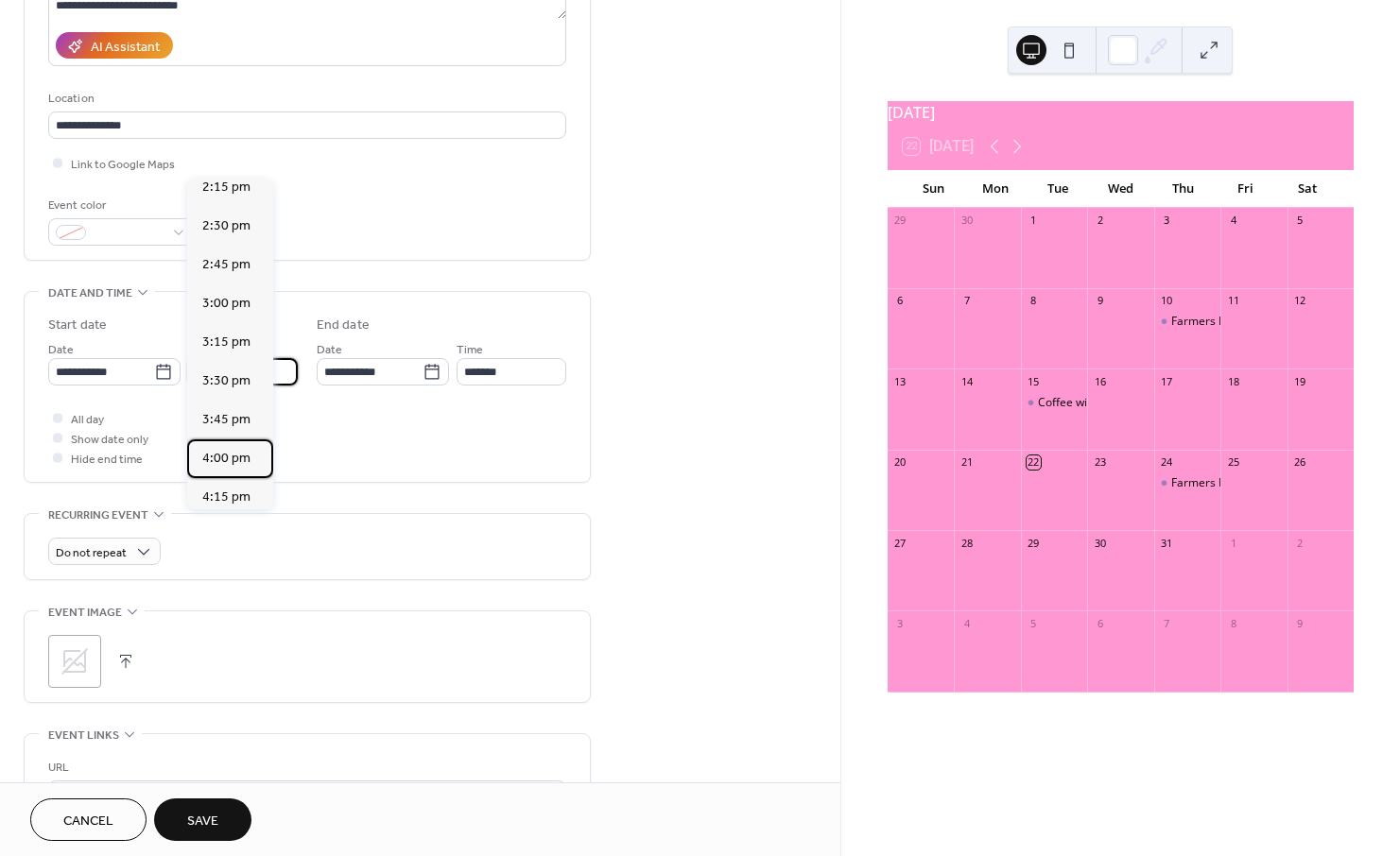 click on "4:00 pm" at bounding box center [226, 458] 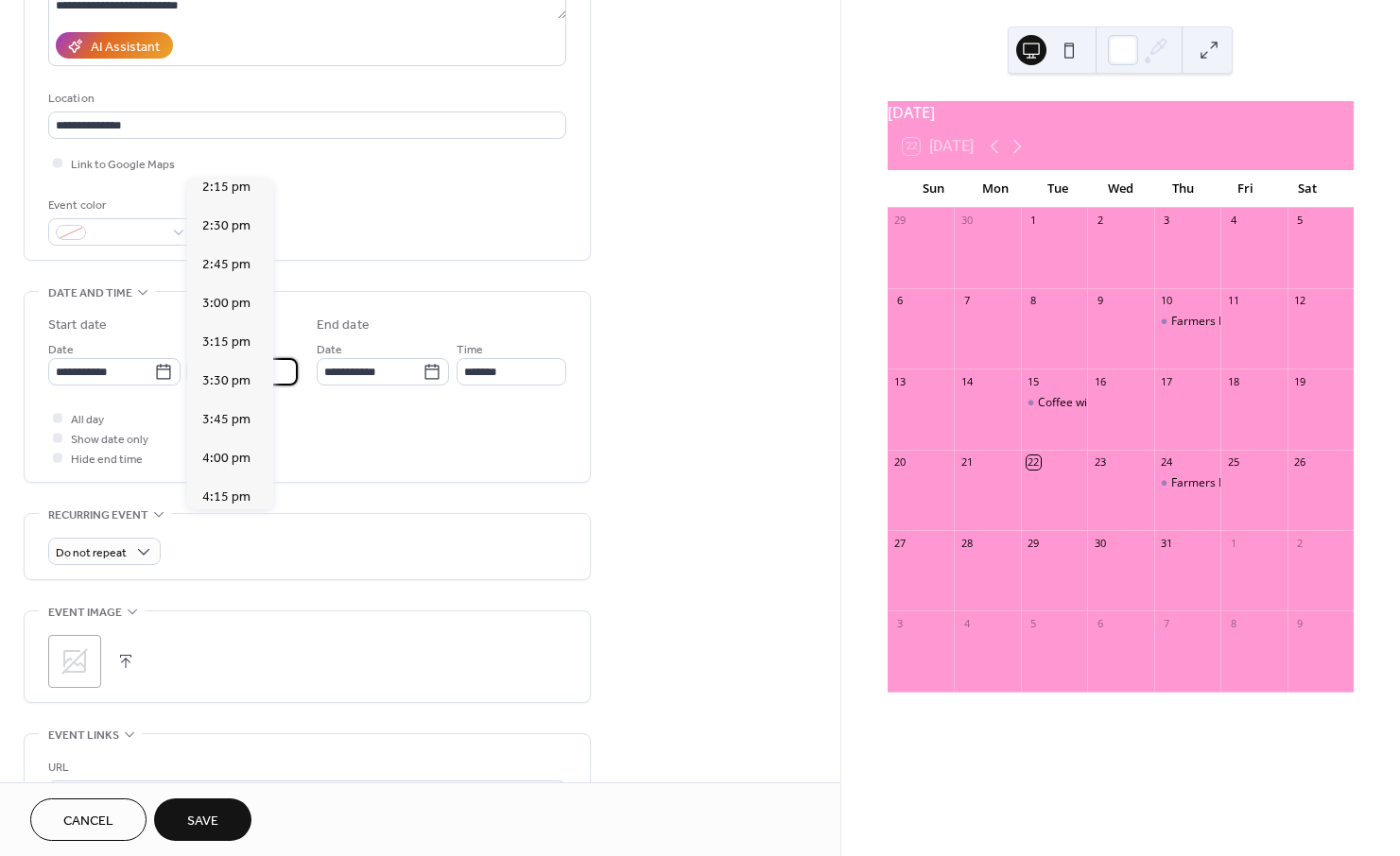 type on "*******" 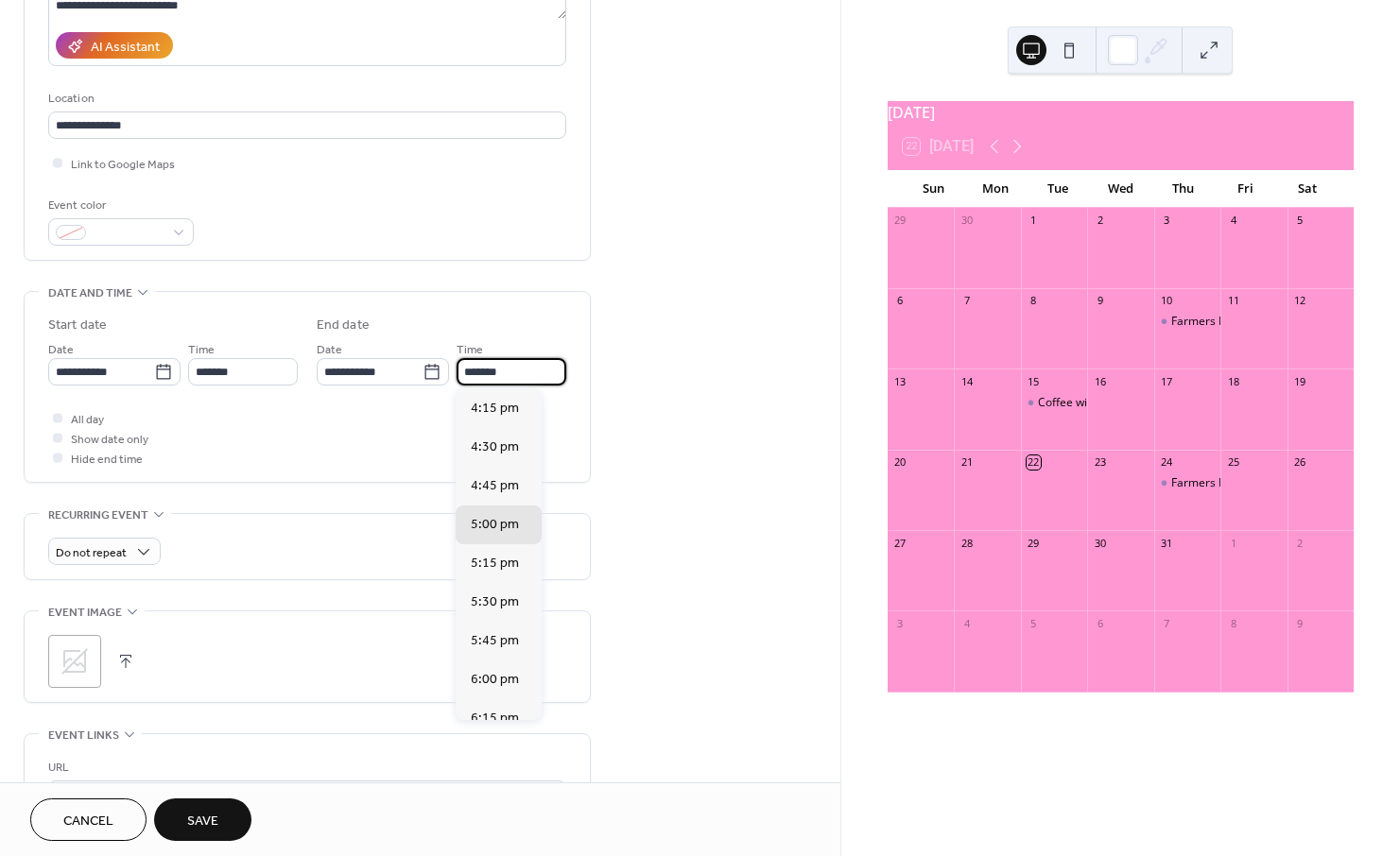 click on "*******" at bounding box center [511, 371] 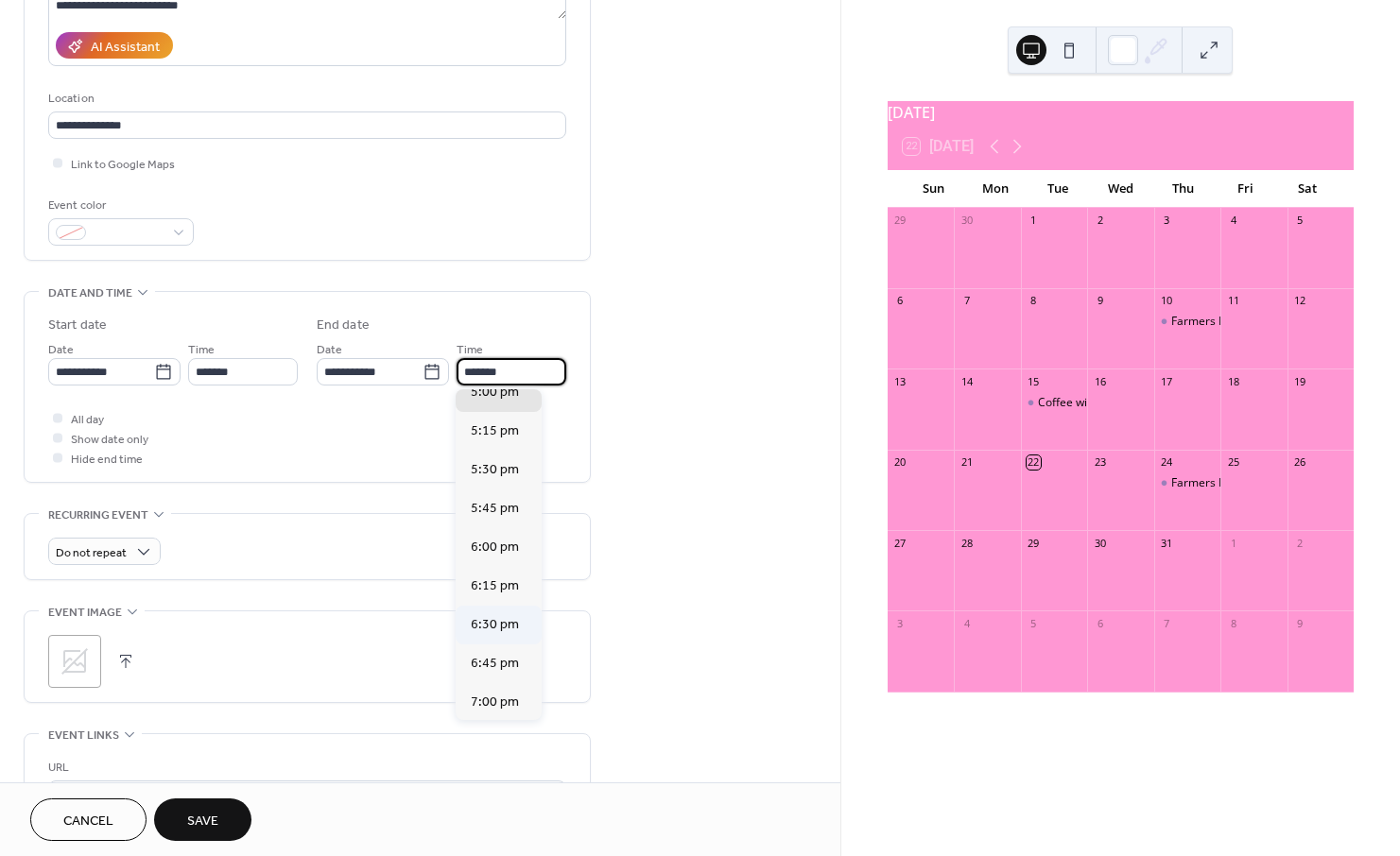 scroll, scrollTop: 134, scrollLeft: 0, axis: vertical 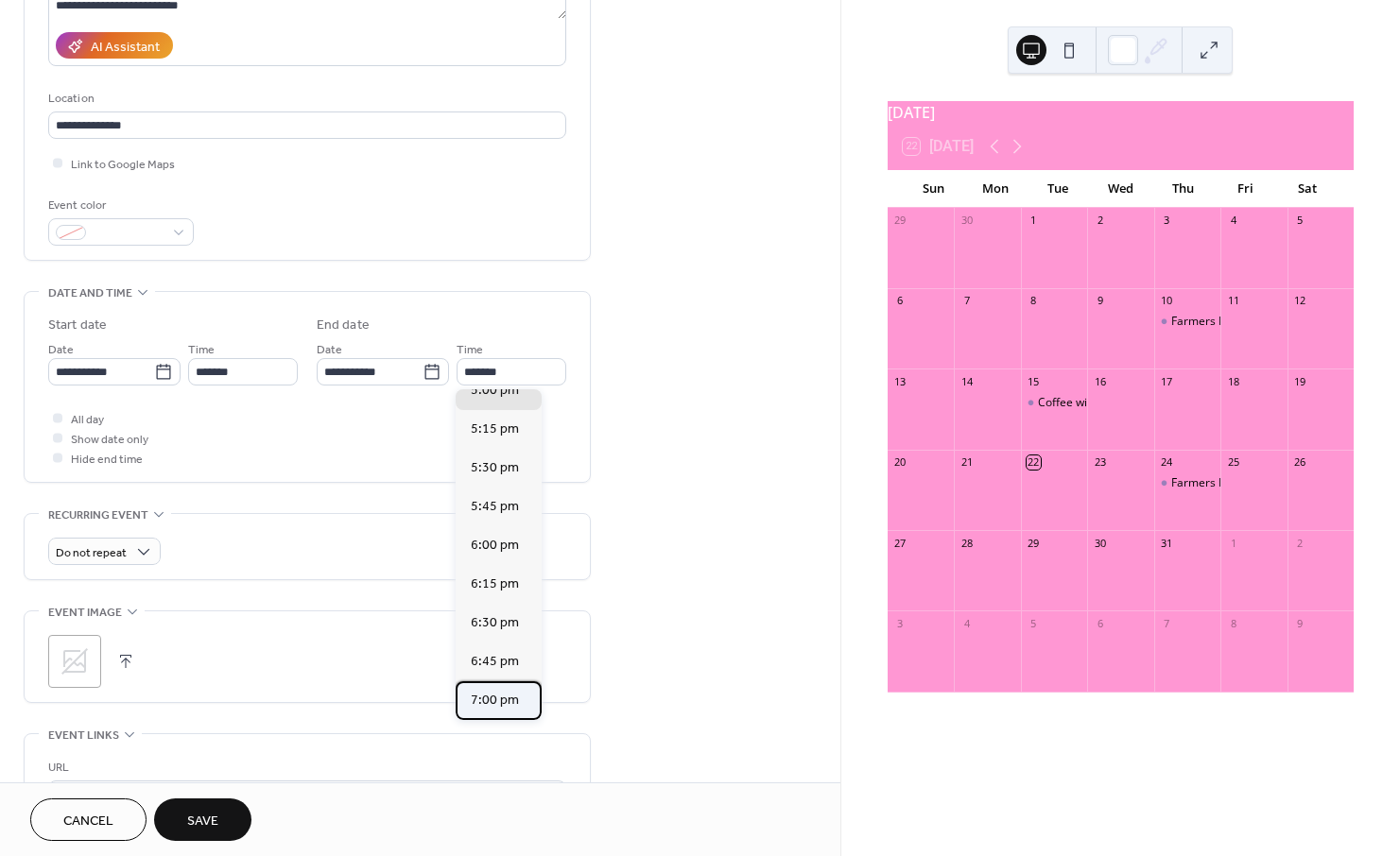 click on "7:00 pm" at bounding box center [494, 700] 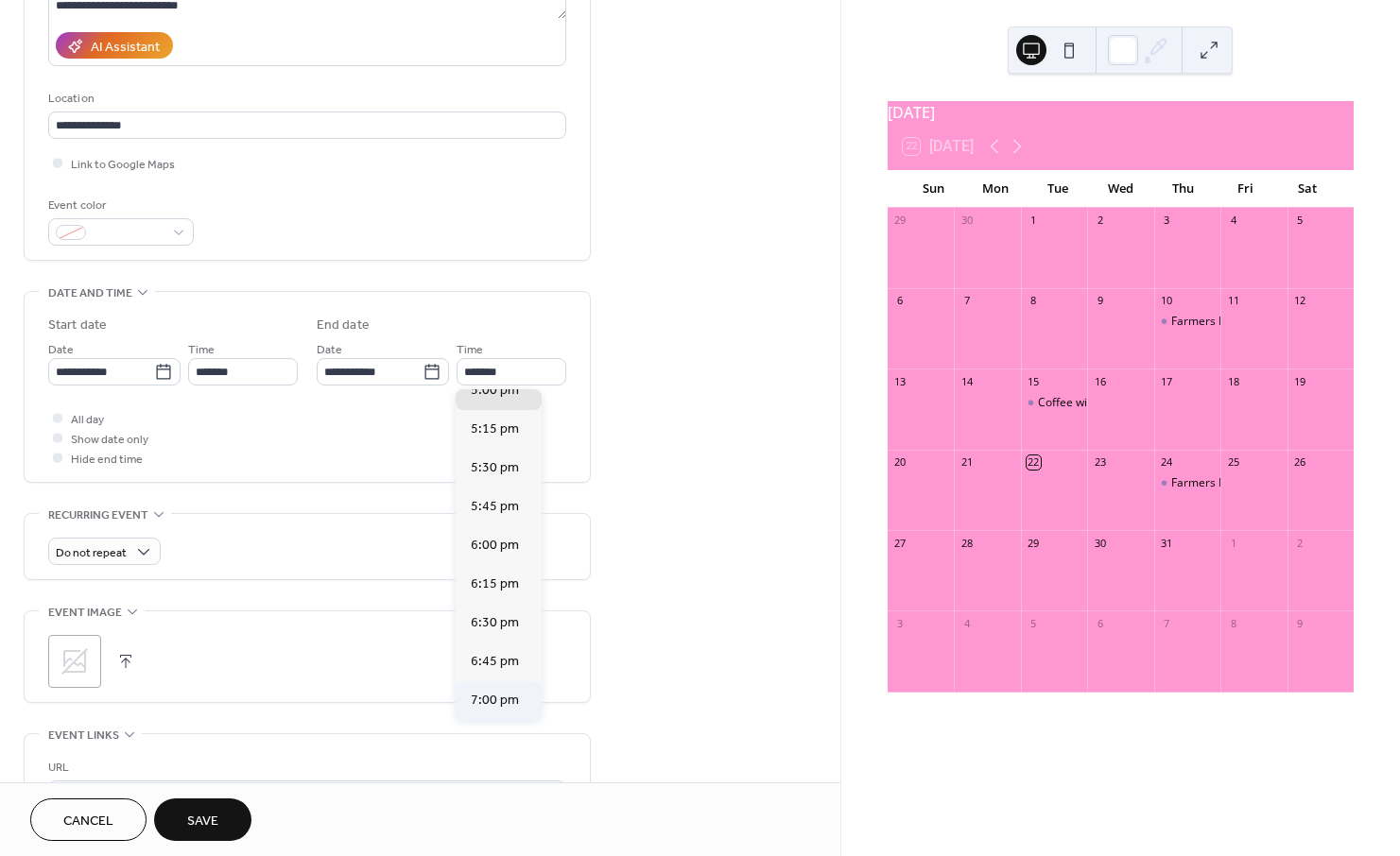 type on "*******" 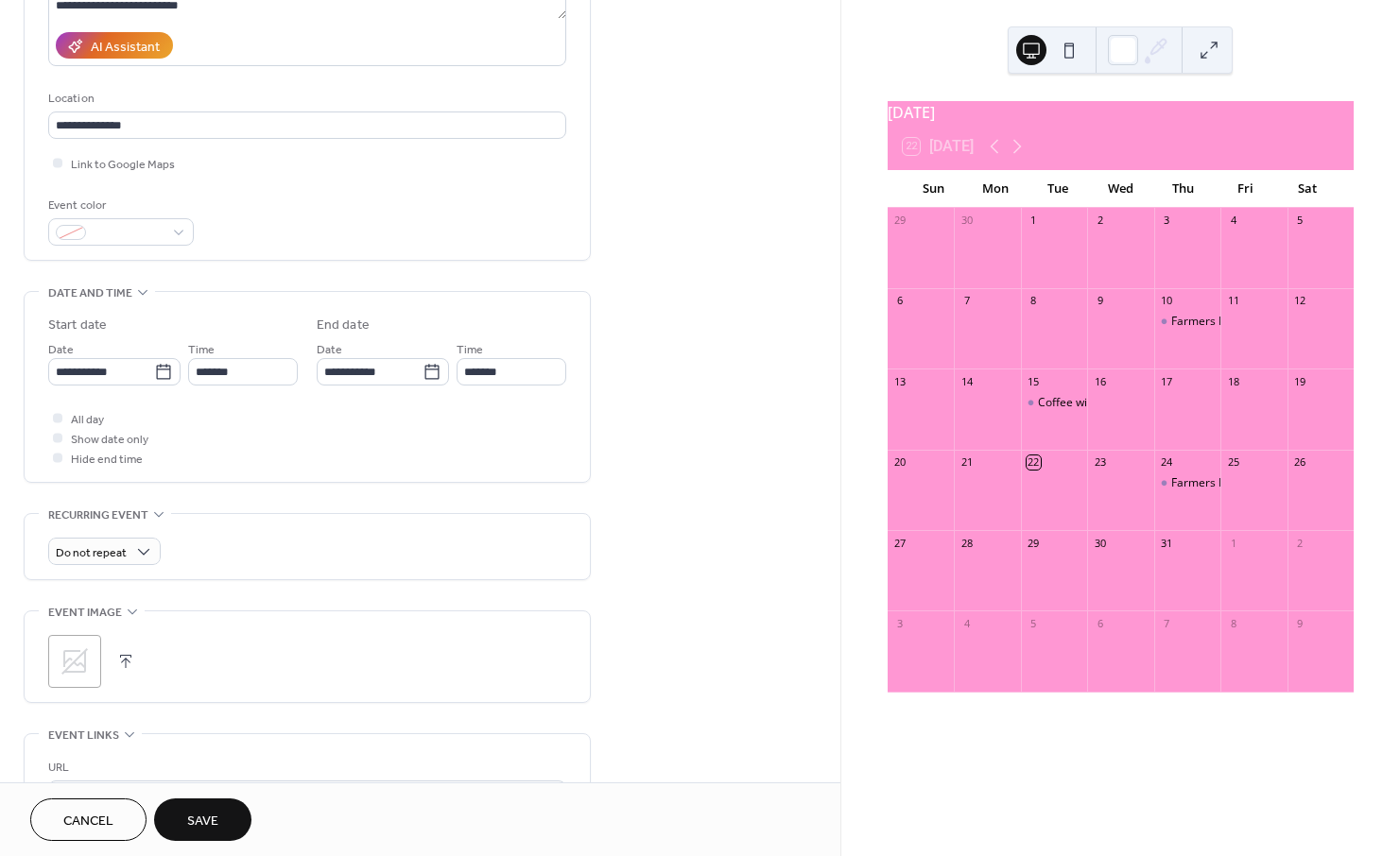 click at bounding box center (126, 661) 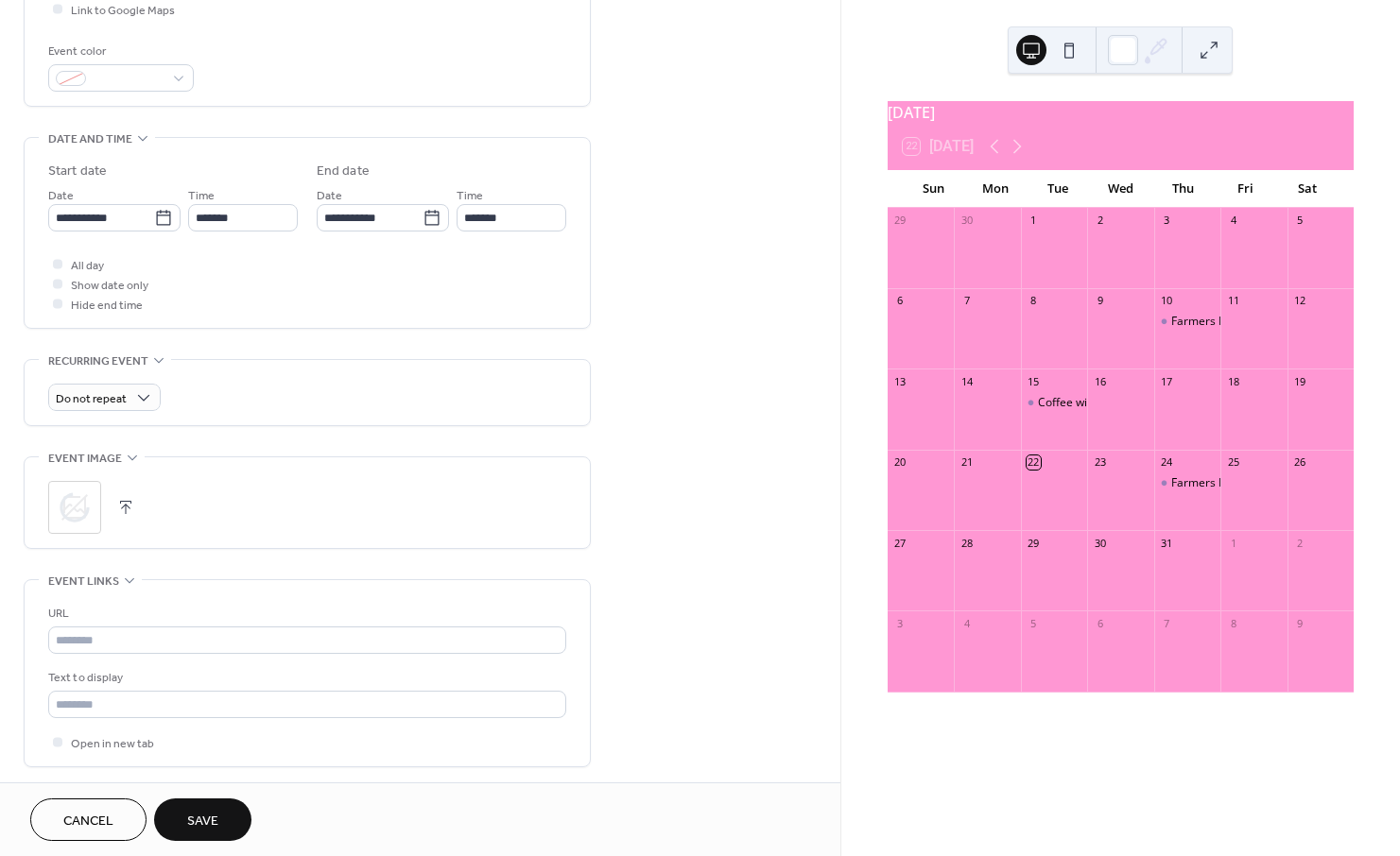scroll, scrollTop: 494, scrollLeft: 0, axis: vertical 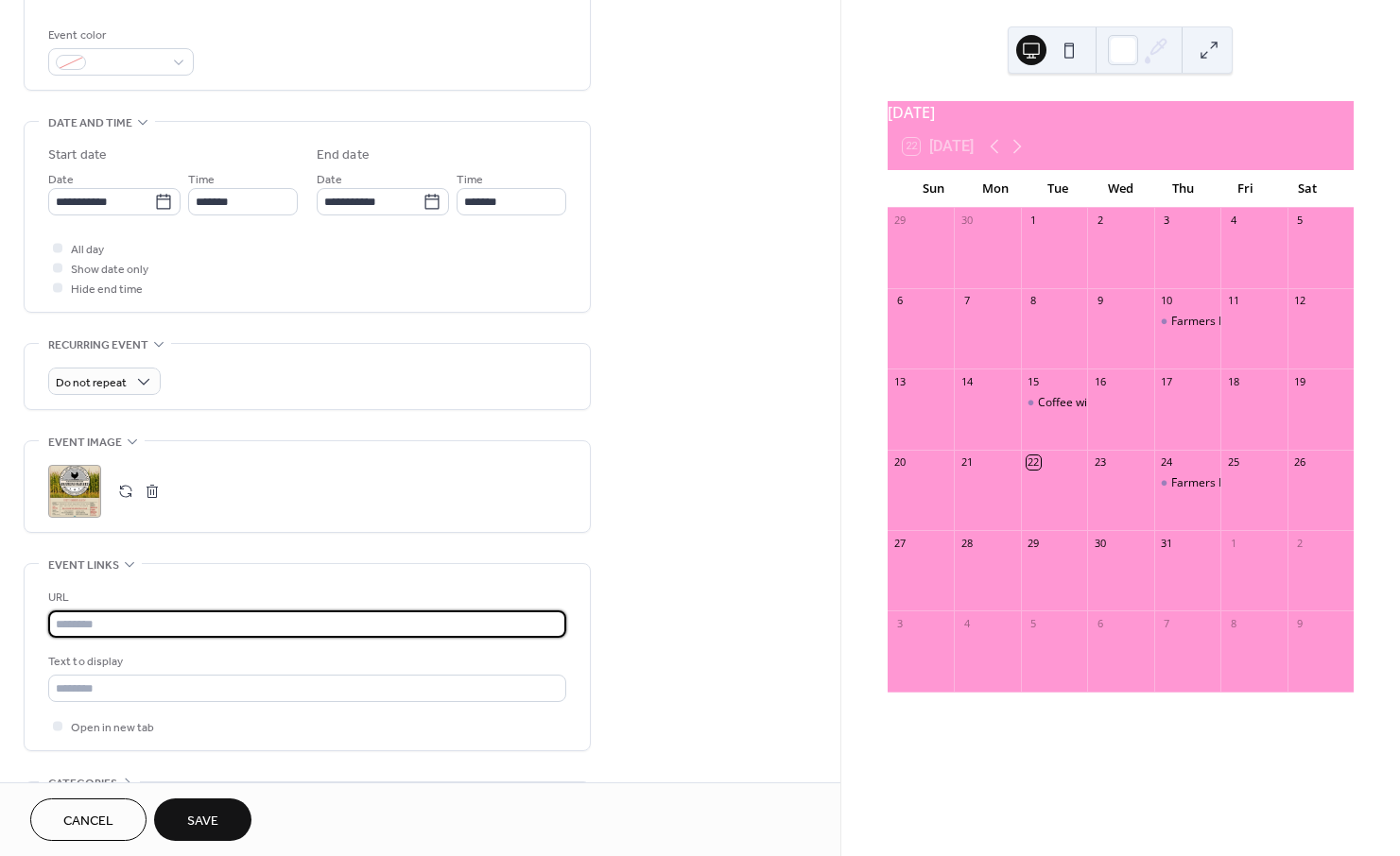 click at bounding box center [307, 624] 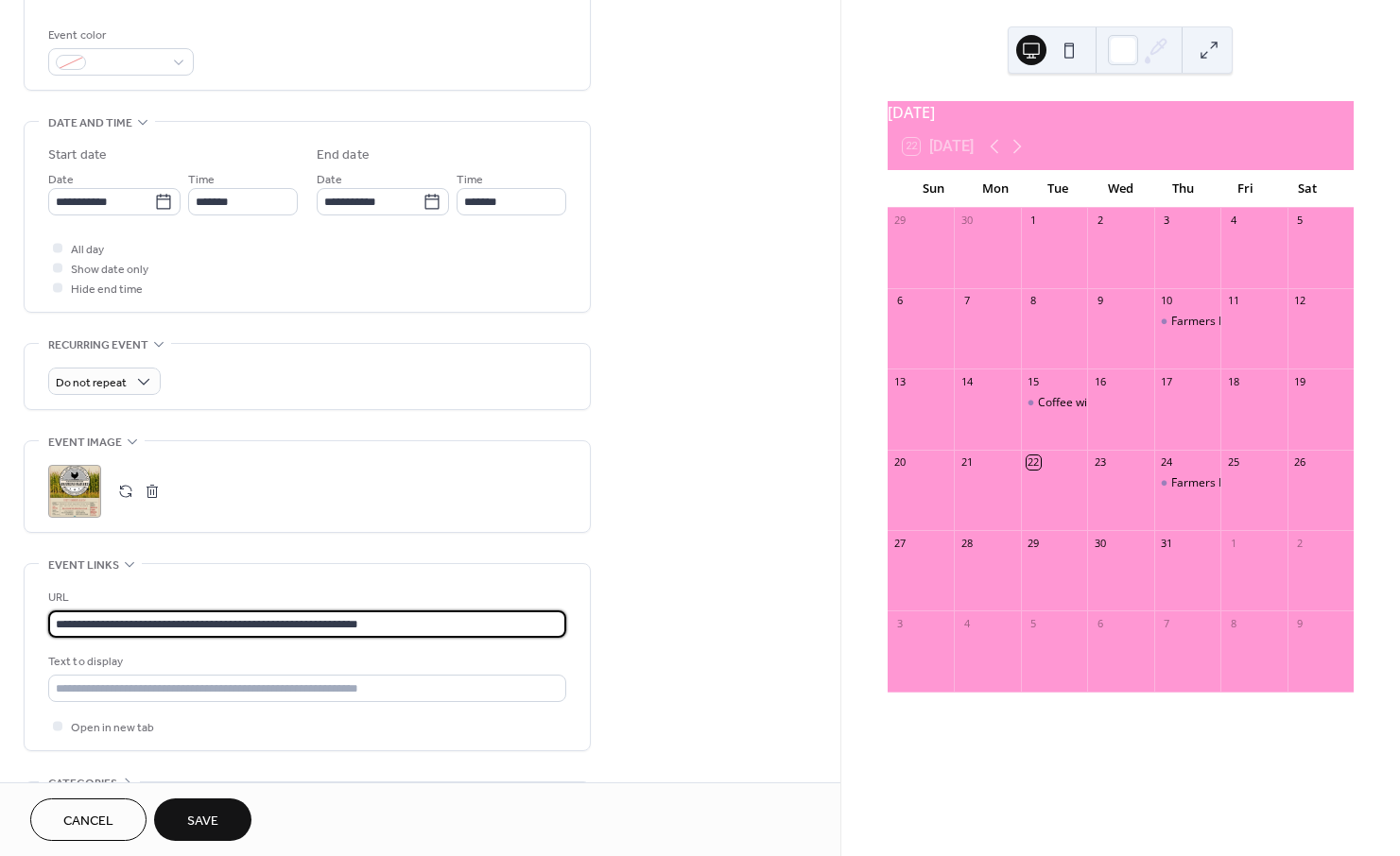 scroll, scrollTop: 1, scrollLeft: 0, axis: vertical 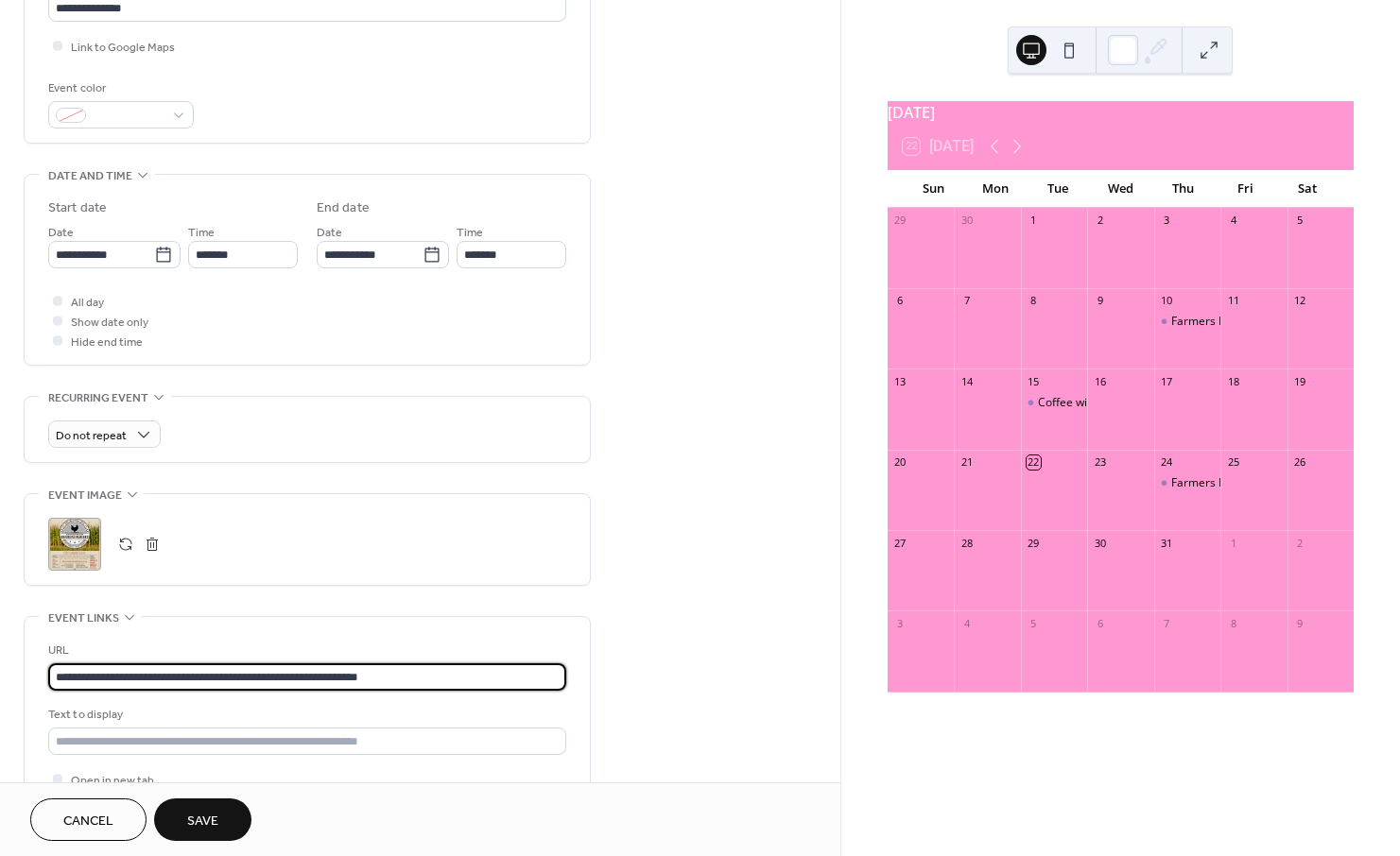 type on "**********" 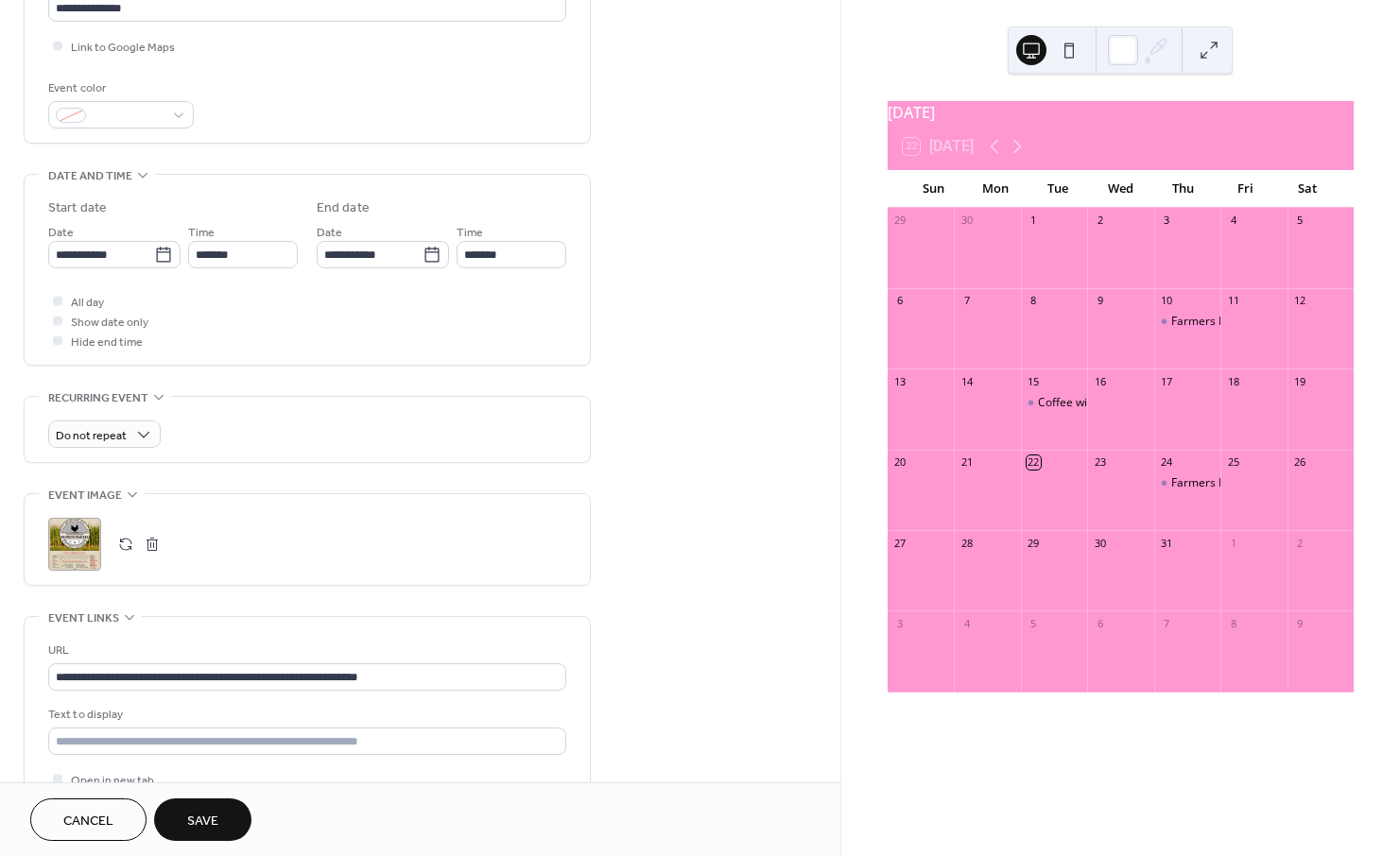 scroll, scrollTop: 0, scrollLeft: 0, axis: both 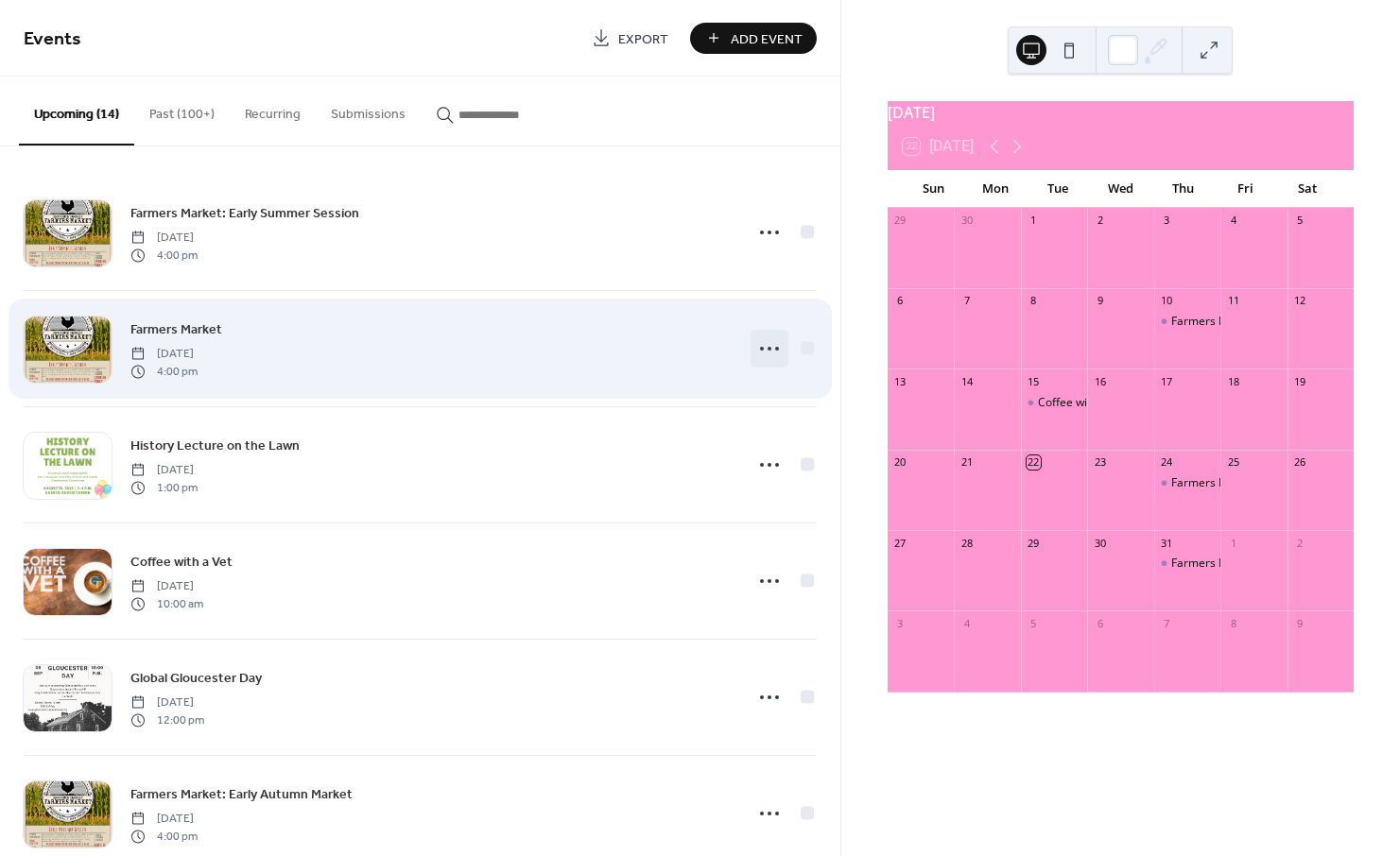 click 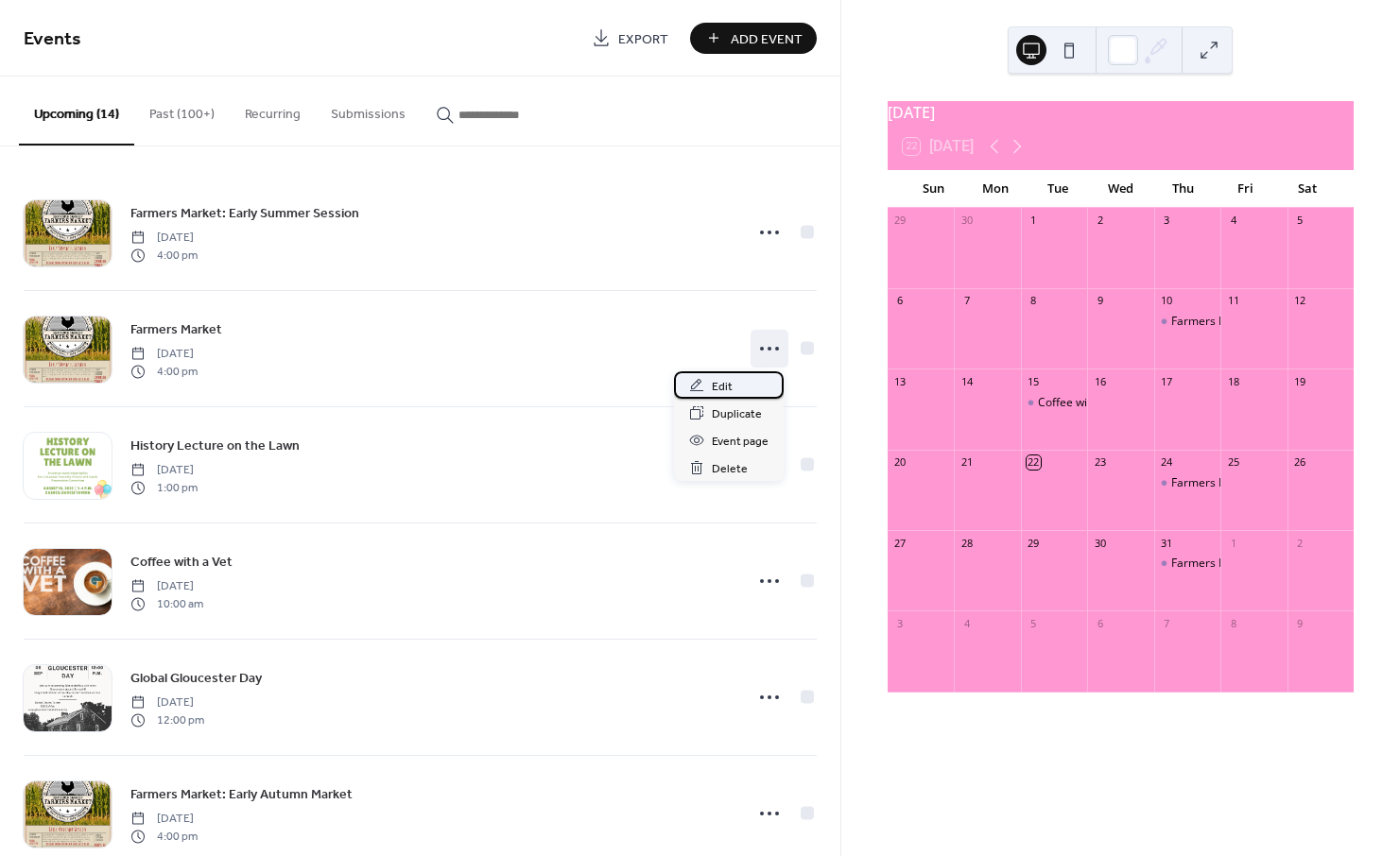 click on "Edit" at bounding box center [729, 385] 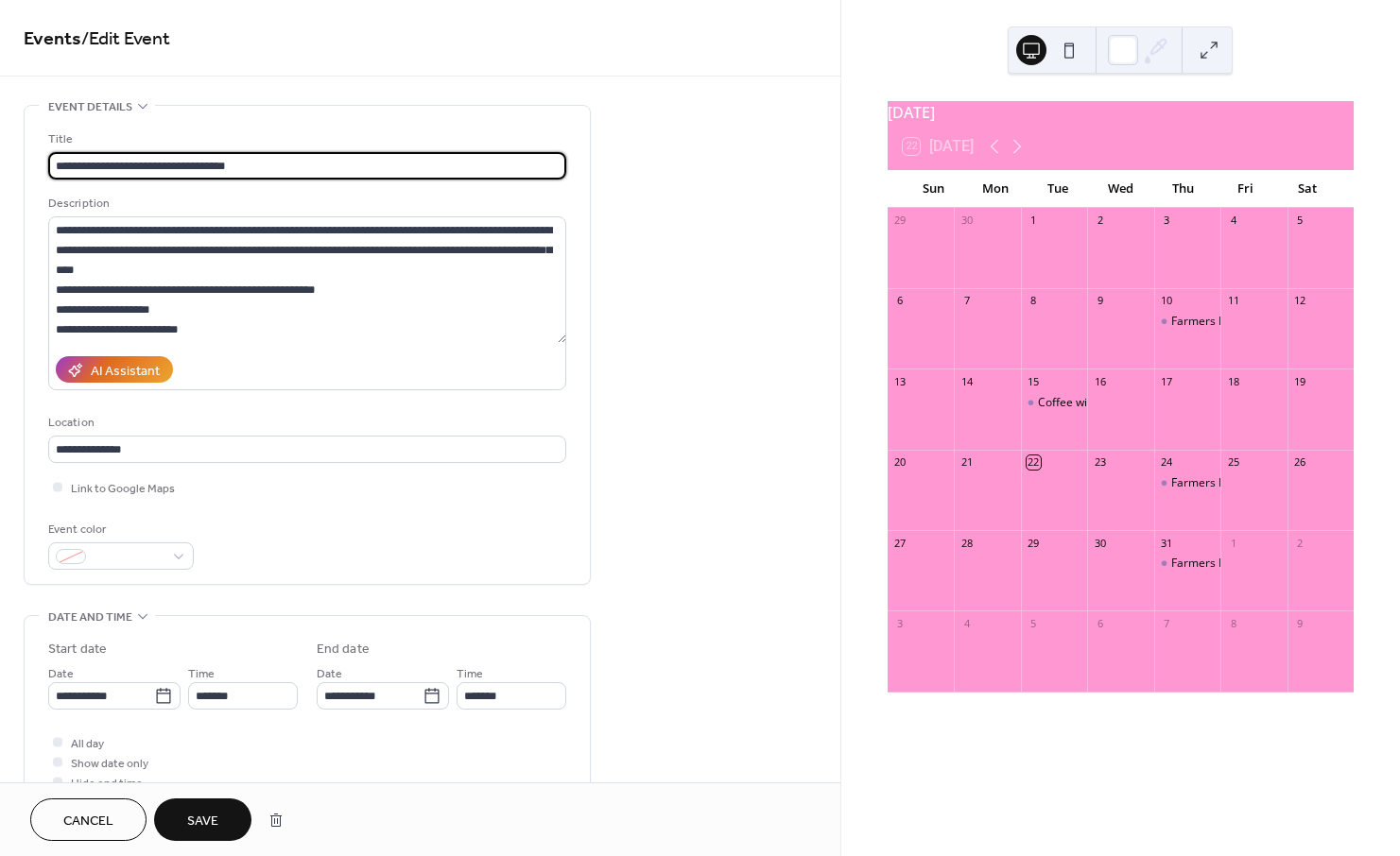 type on "**********" 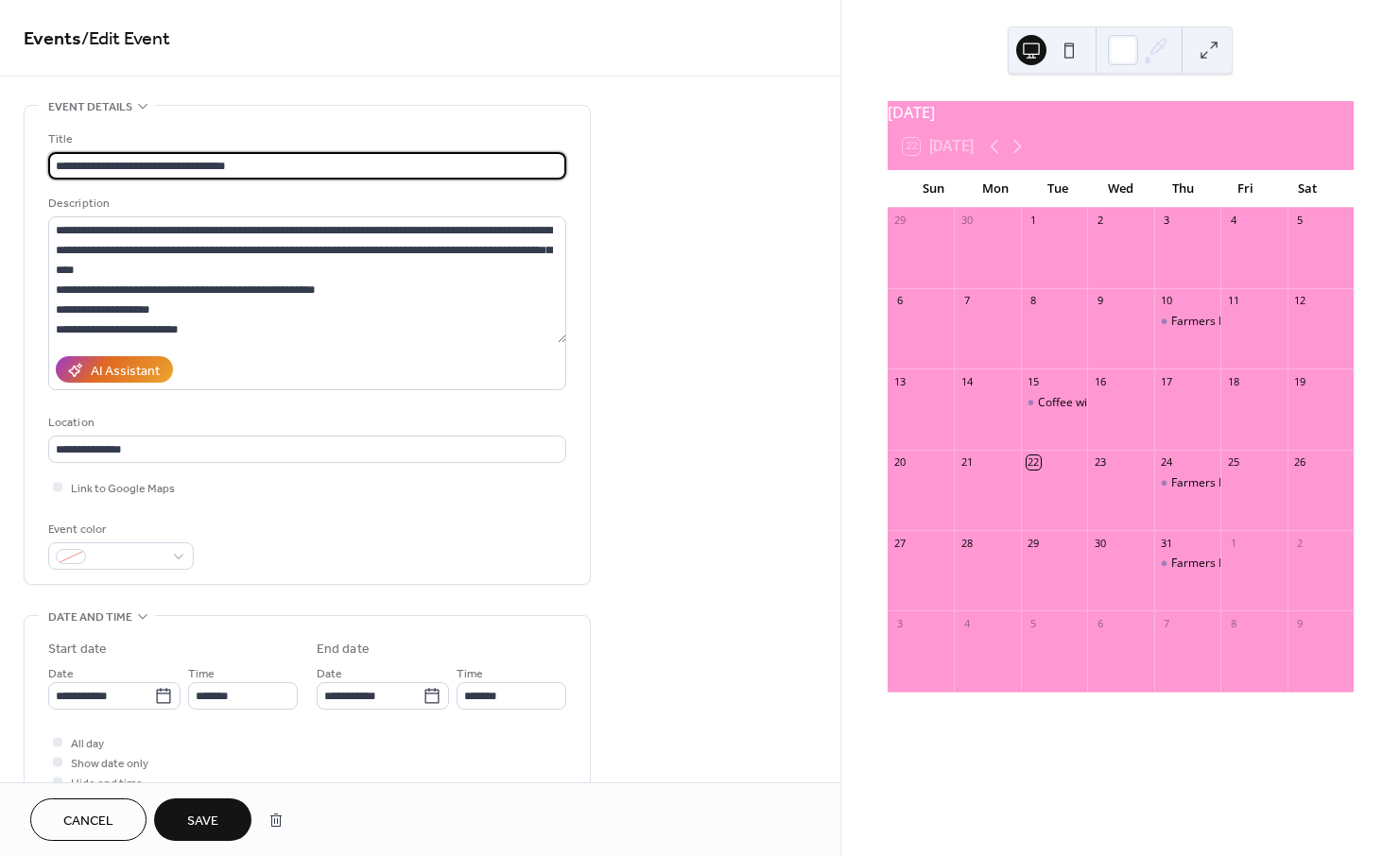 click on "Save" at bounding box center (202, 821) 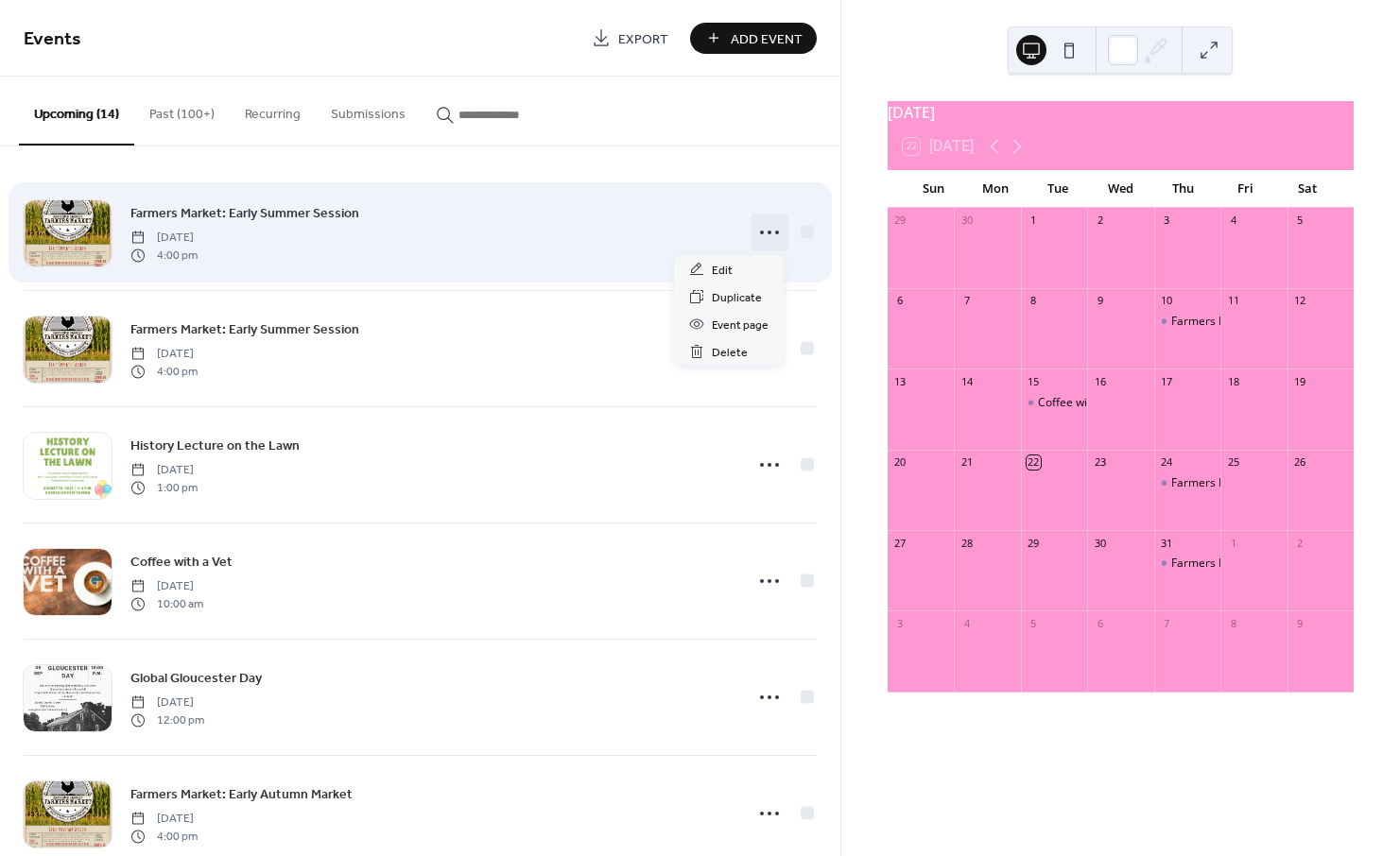 click 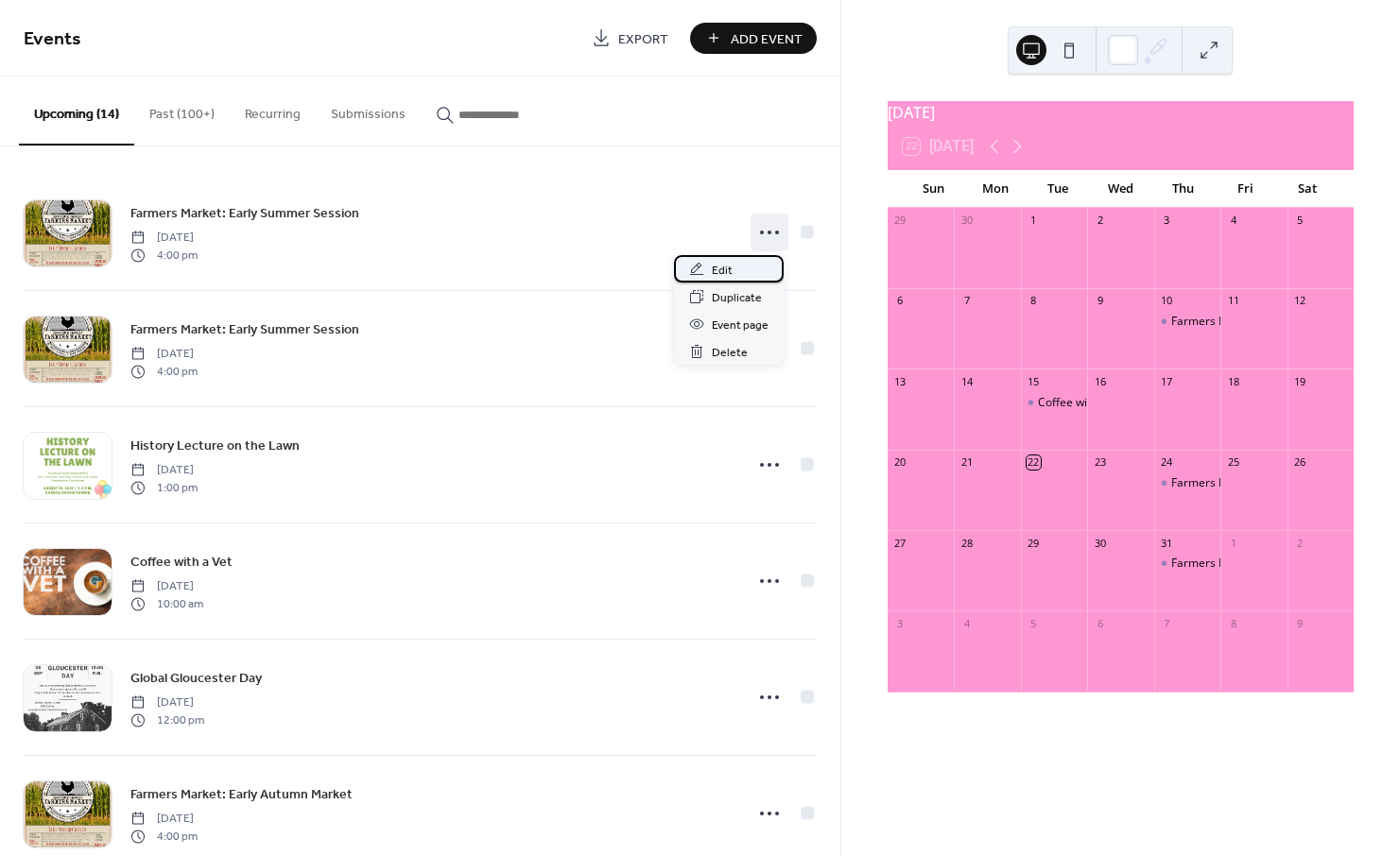 click on "Edit" at bounding box center (729, 268) 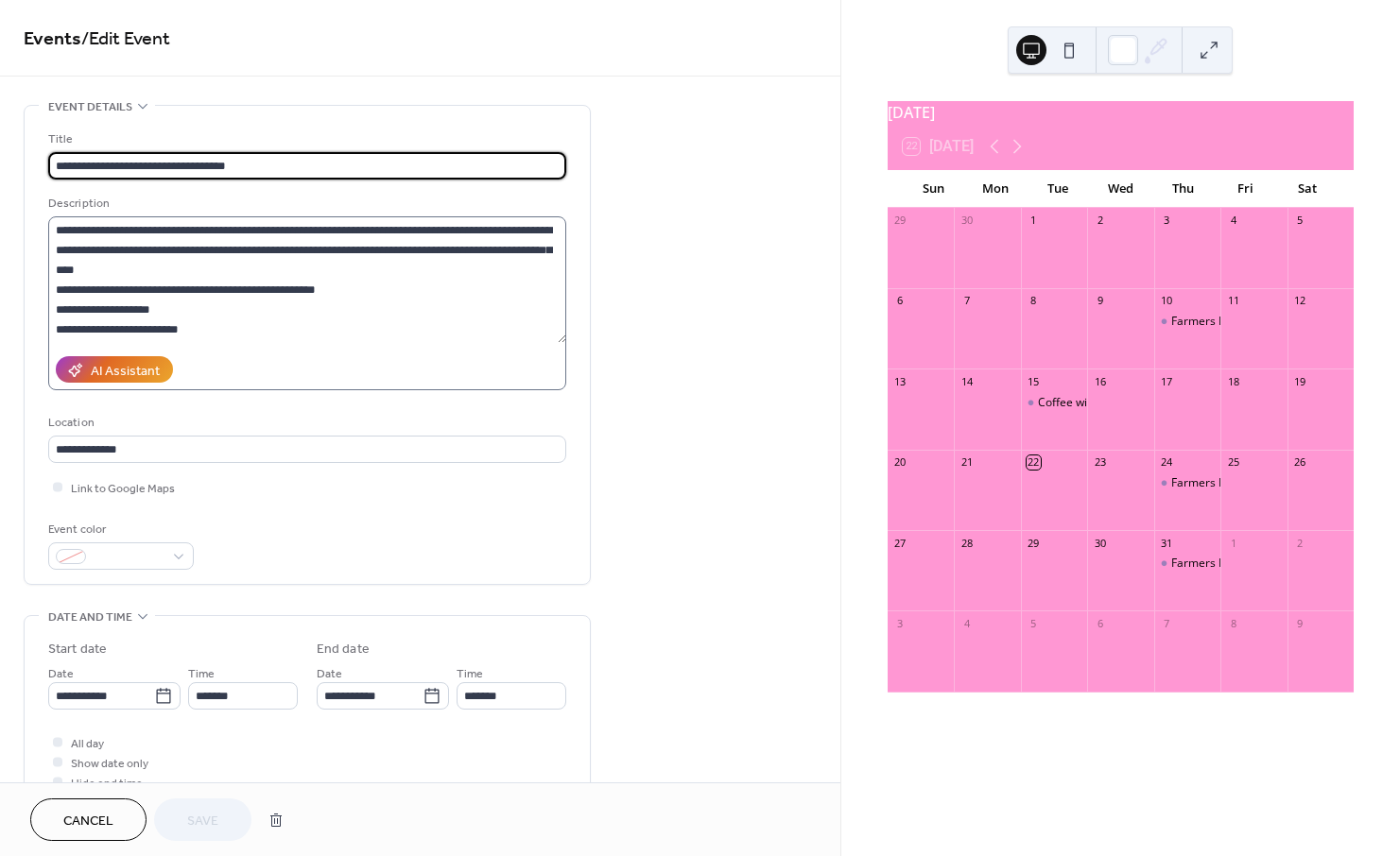 scroll, scrollTop: 99, scrollLeft: 0, axis: vertical 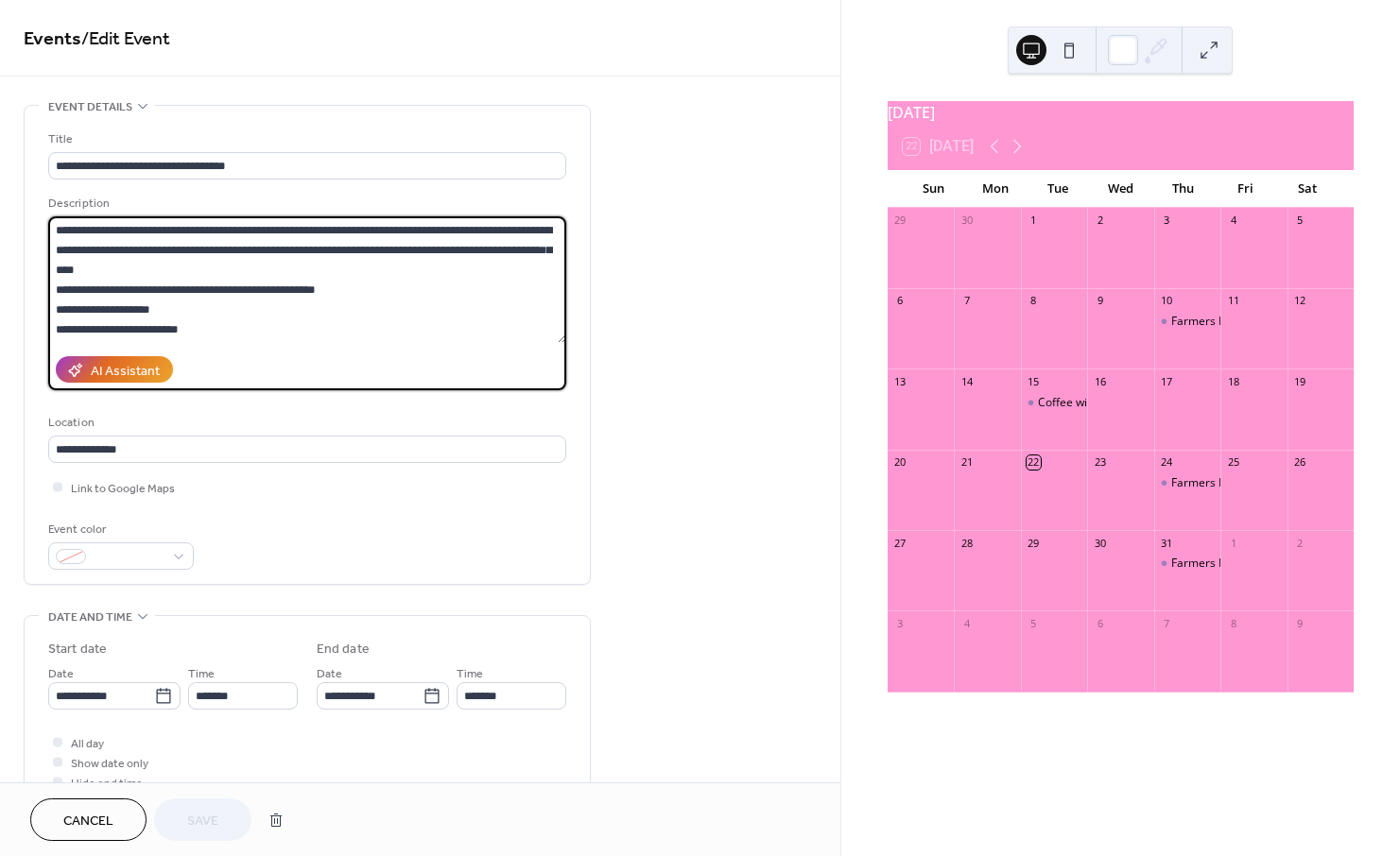 drag, startPoint x: 247, startPoint y: 331, endPoint x: -24, endPoint y: 101, distance: 355.4448 